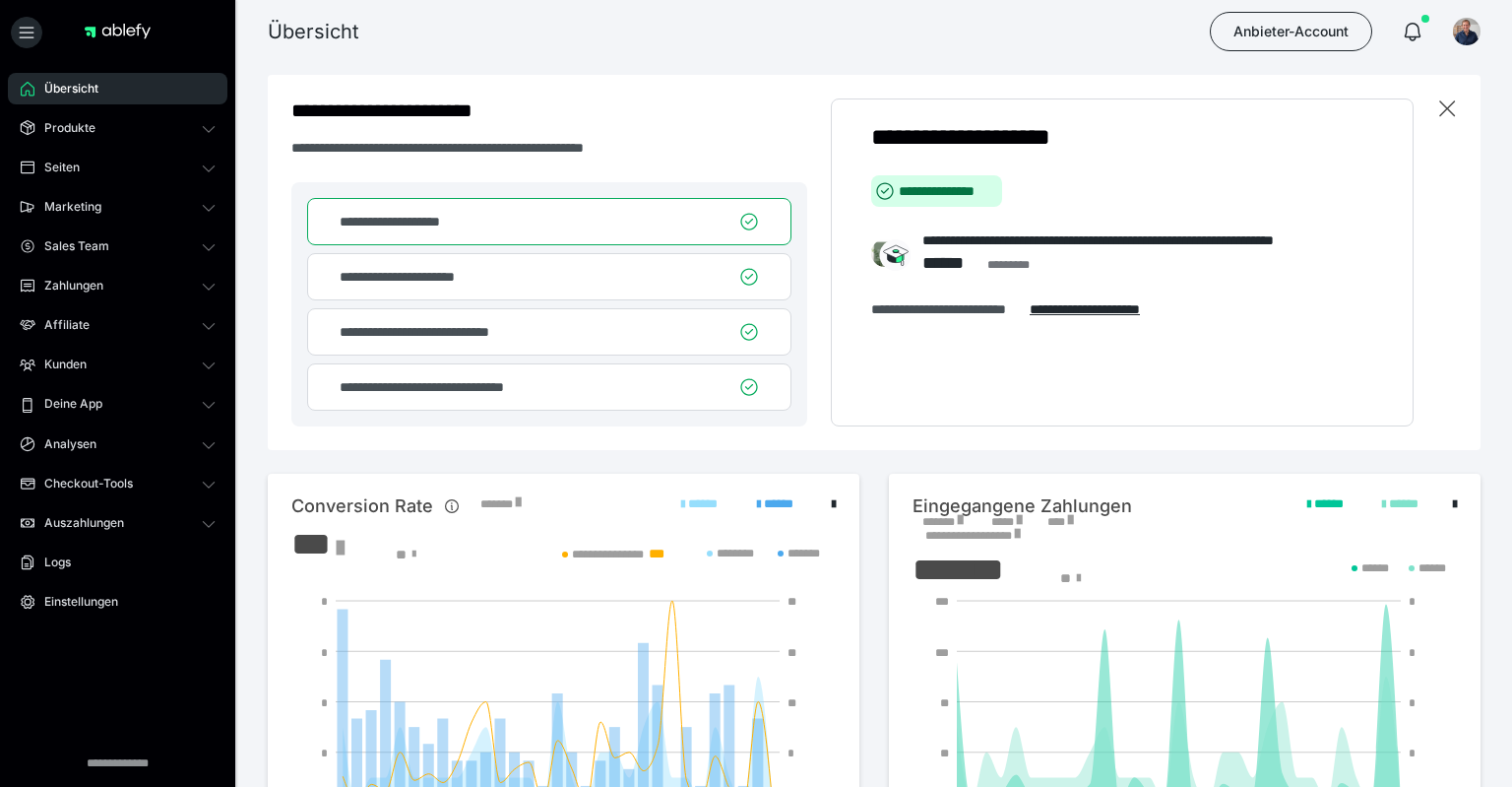 scroll, scrollTop: 0, scrollLeft: 0, axis: both 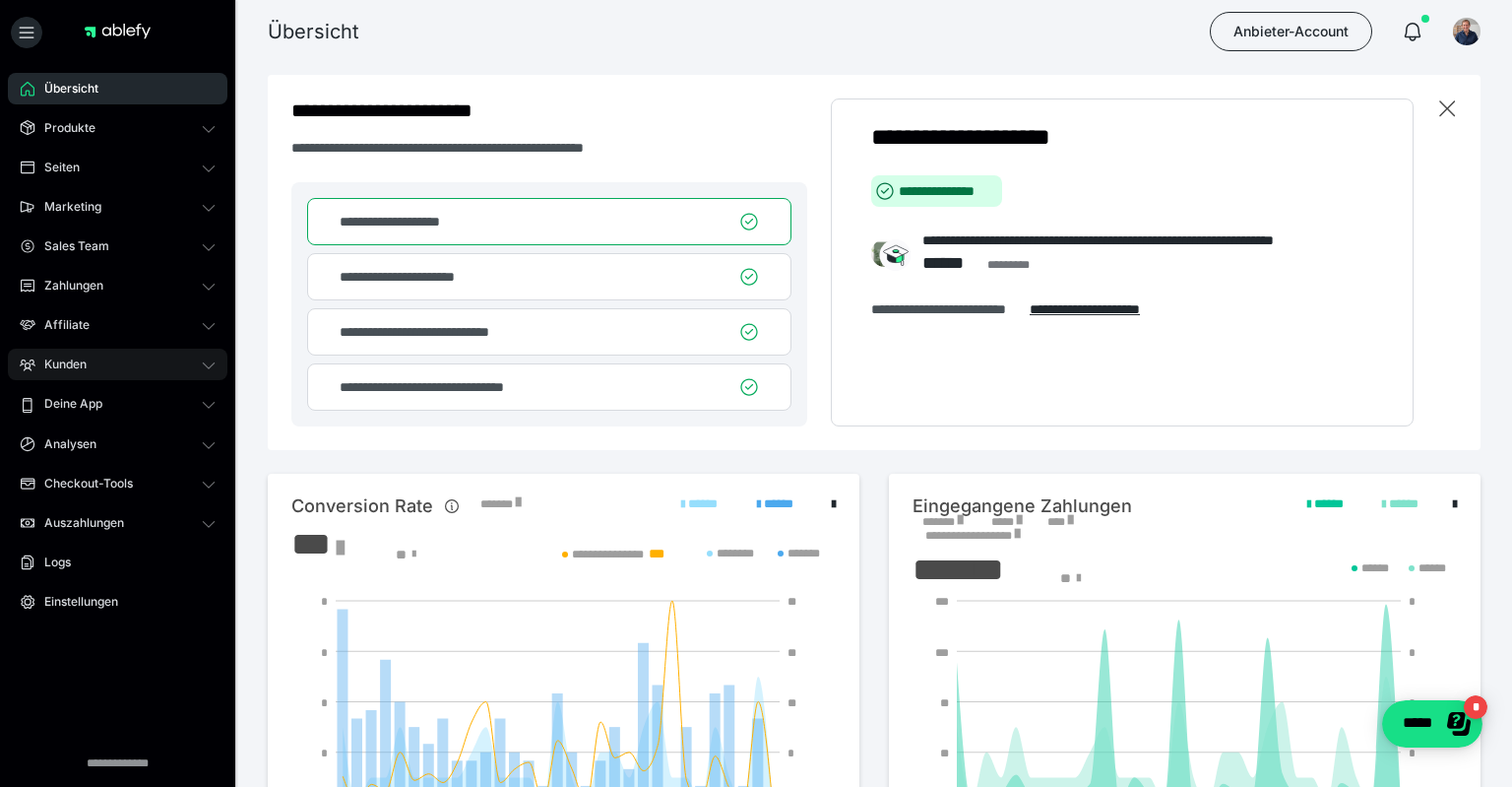 click 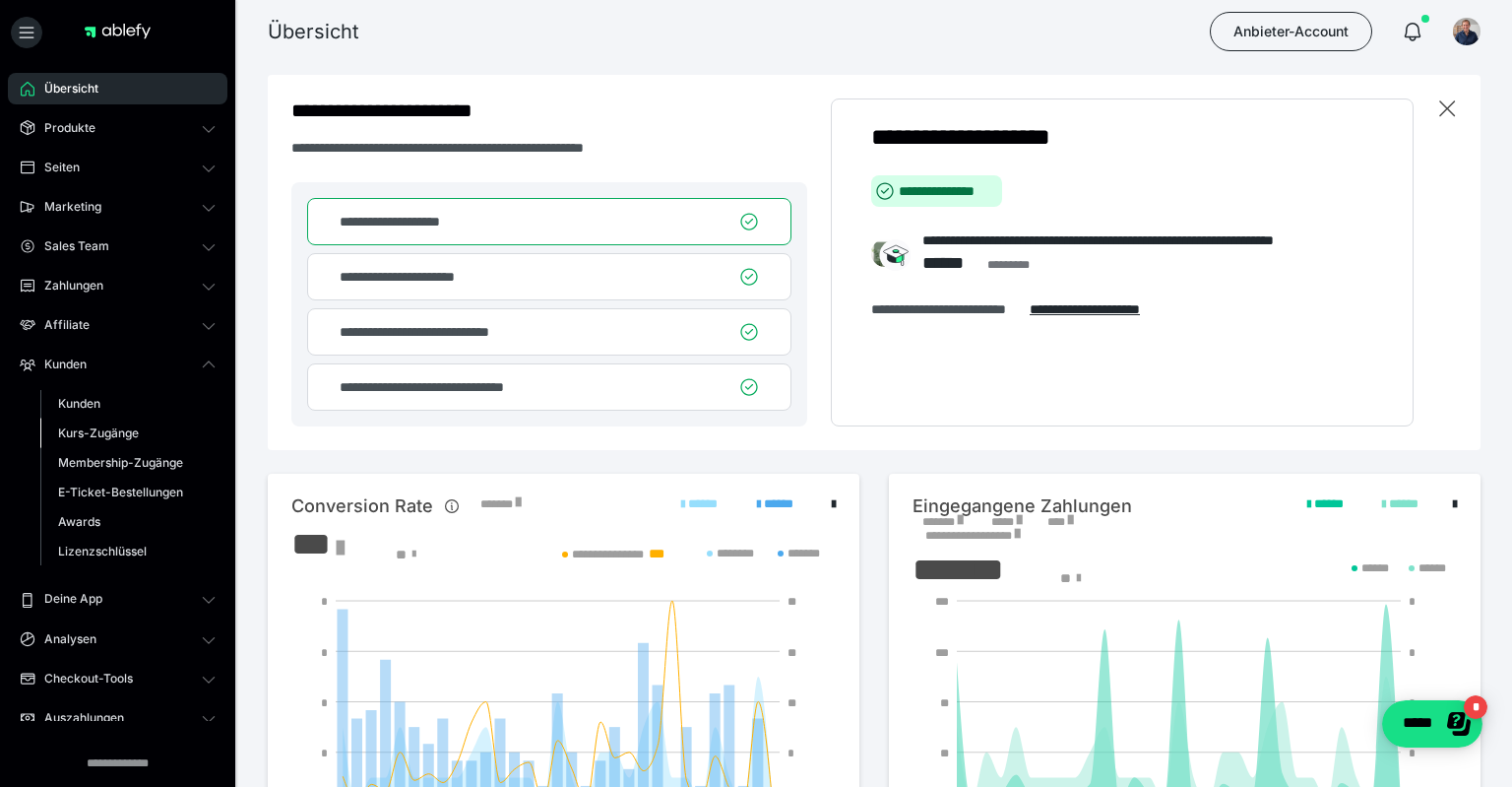 click on "Kurs-Zugänge" at bounding box center (98, 432) 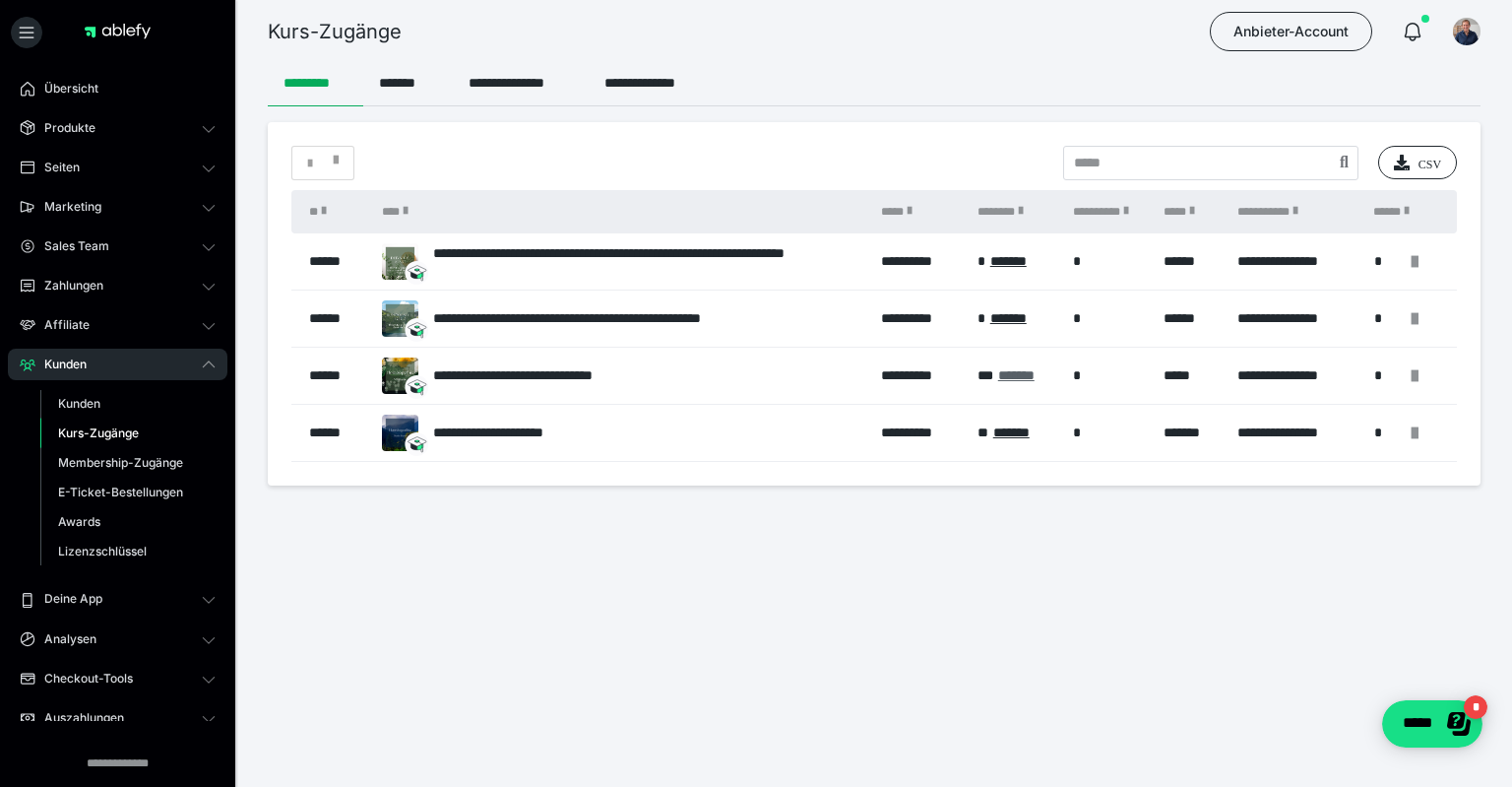 click on "*******" at bounding box center (1016, 375) 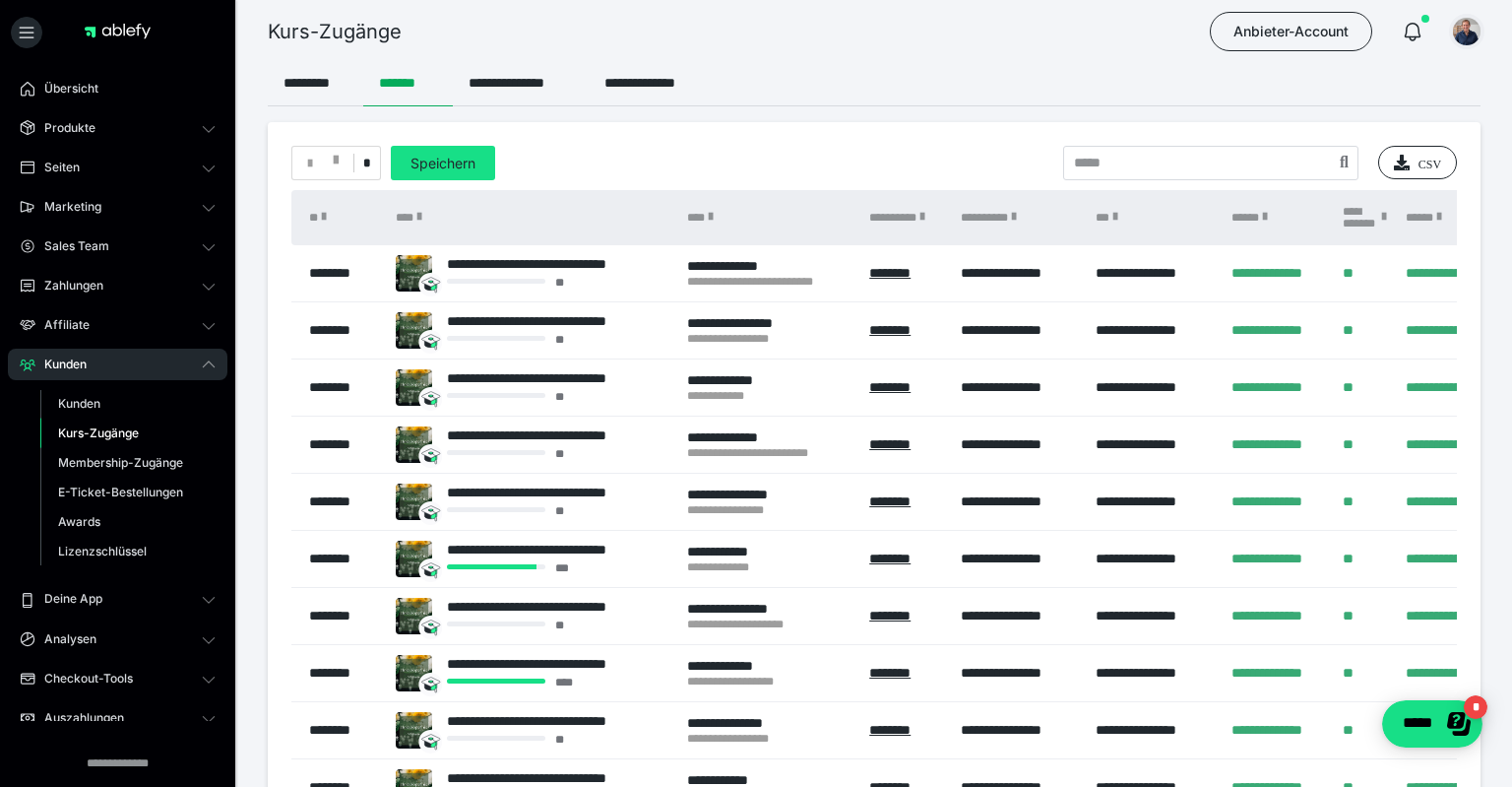click at bounding box center (1467, 32) 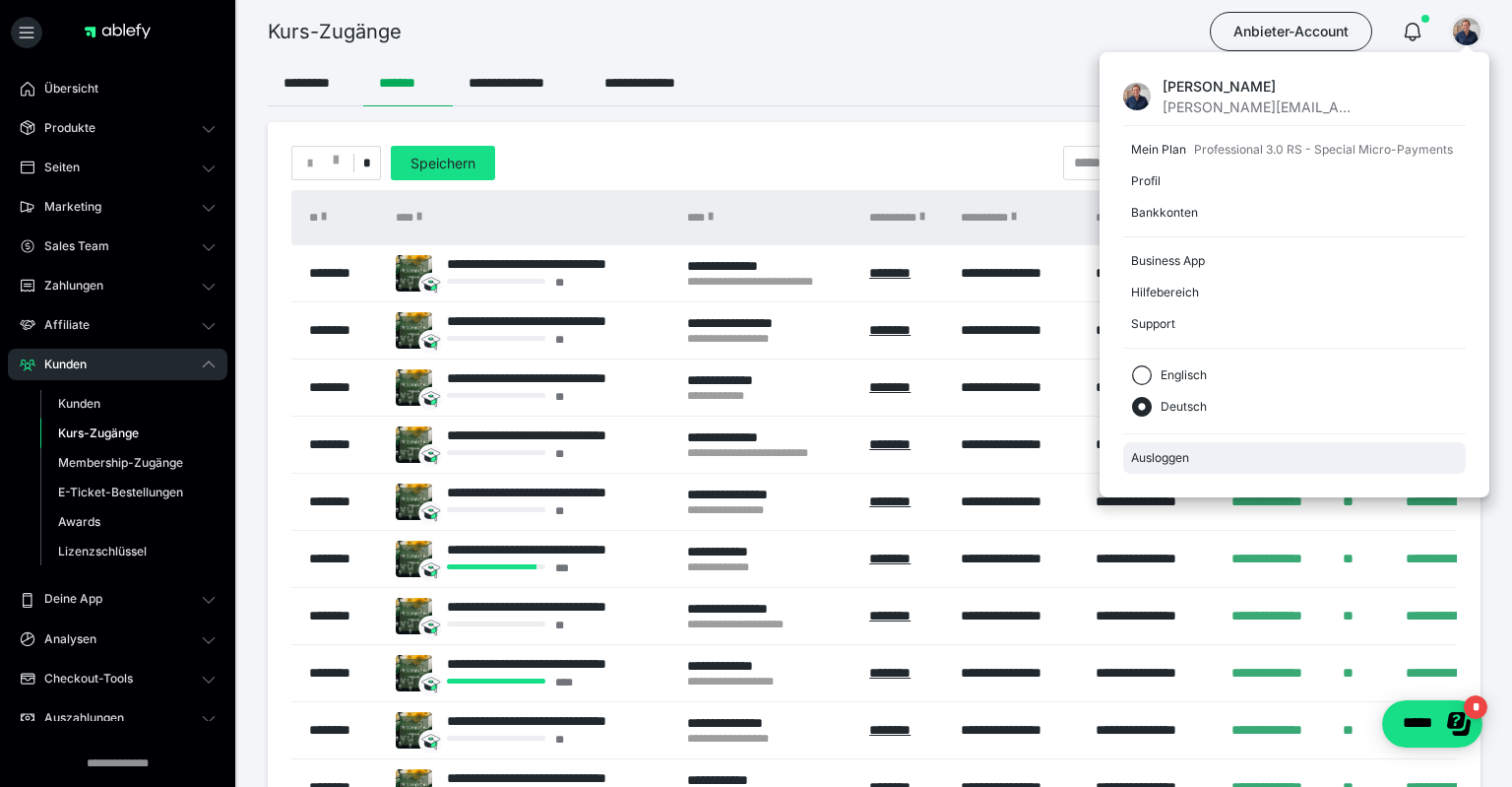 click on "Ausloggen" at bounding box center (1294, 458) 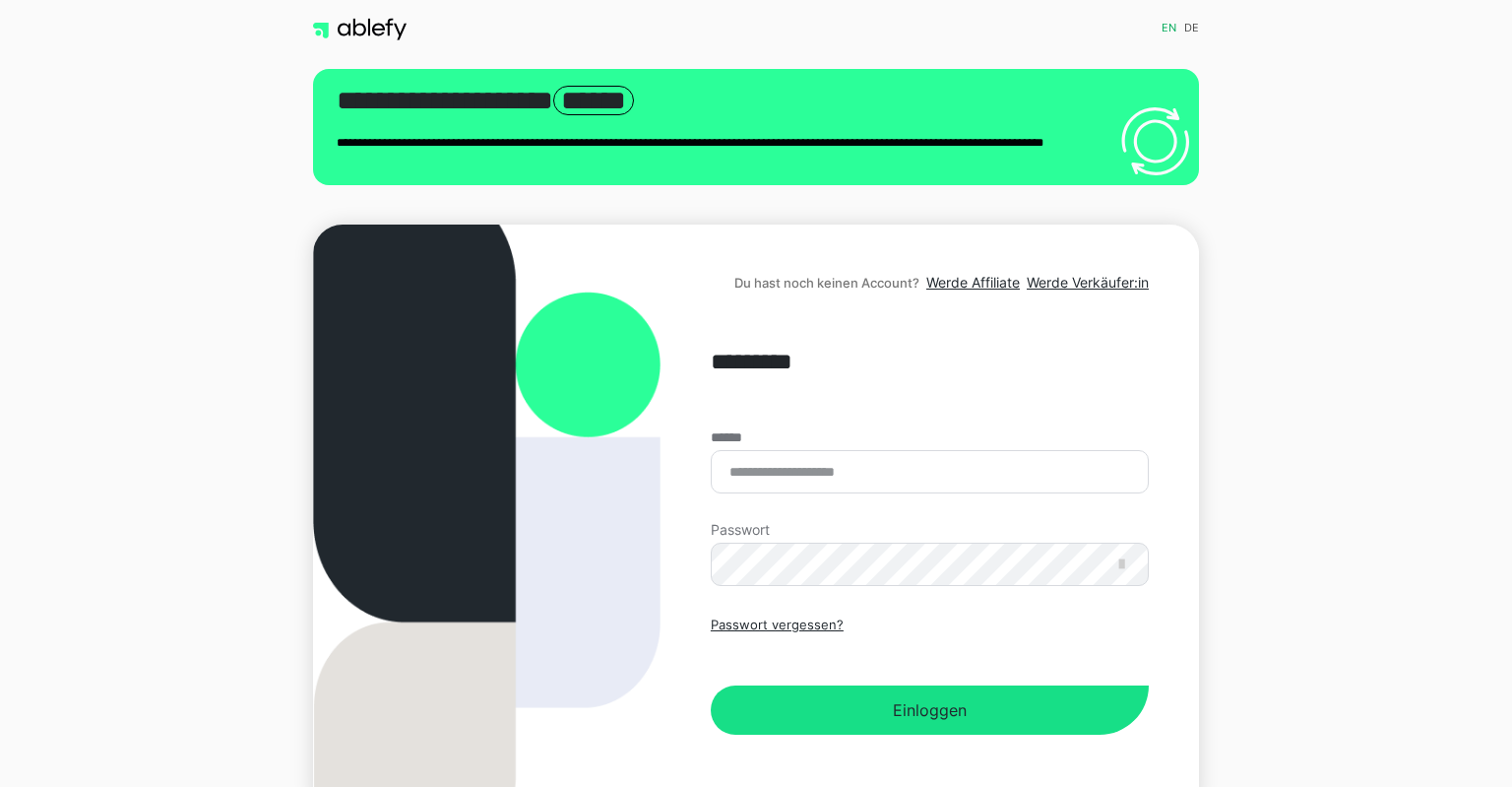 scroll, scrollTop: 0, scrollLeft: 0, axis: both 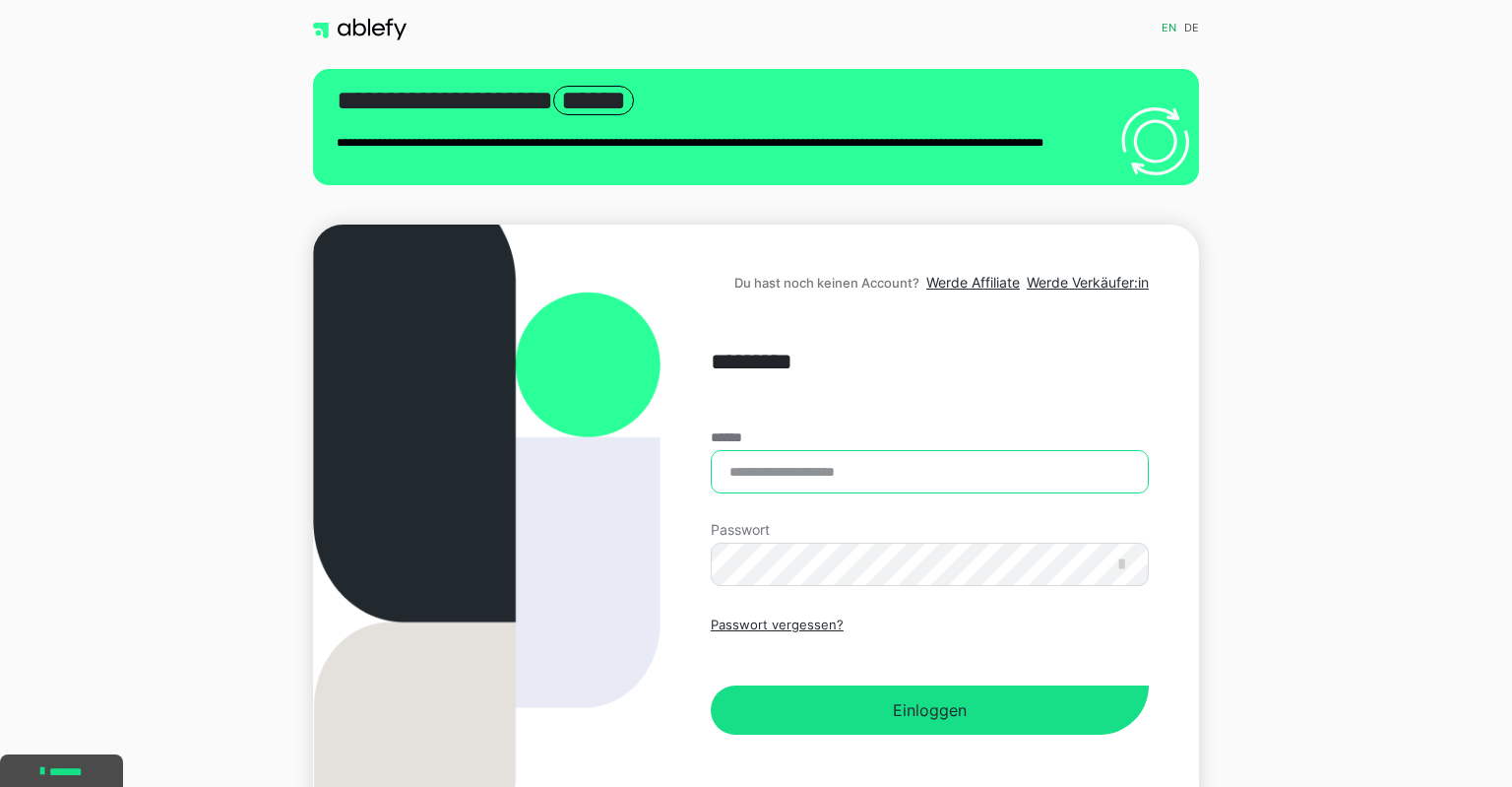 type on "**********" 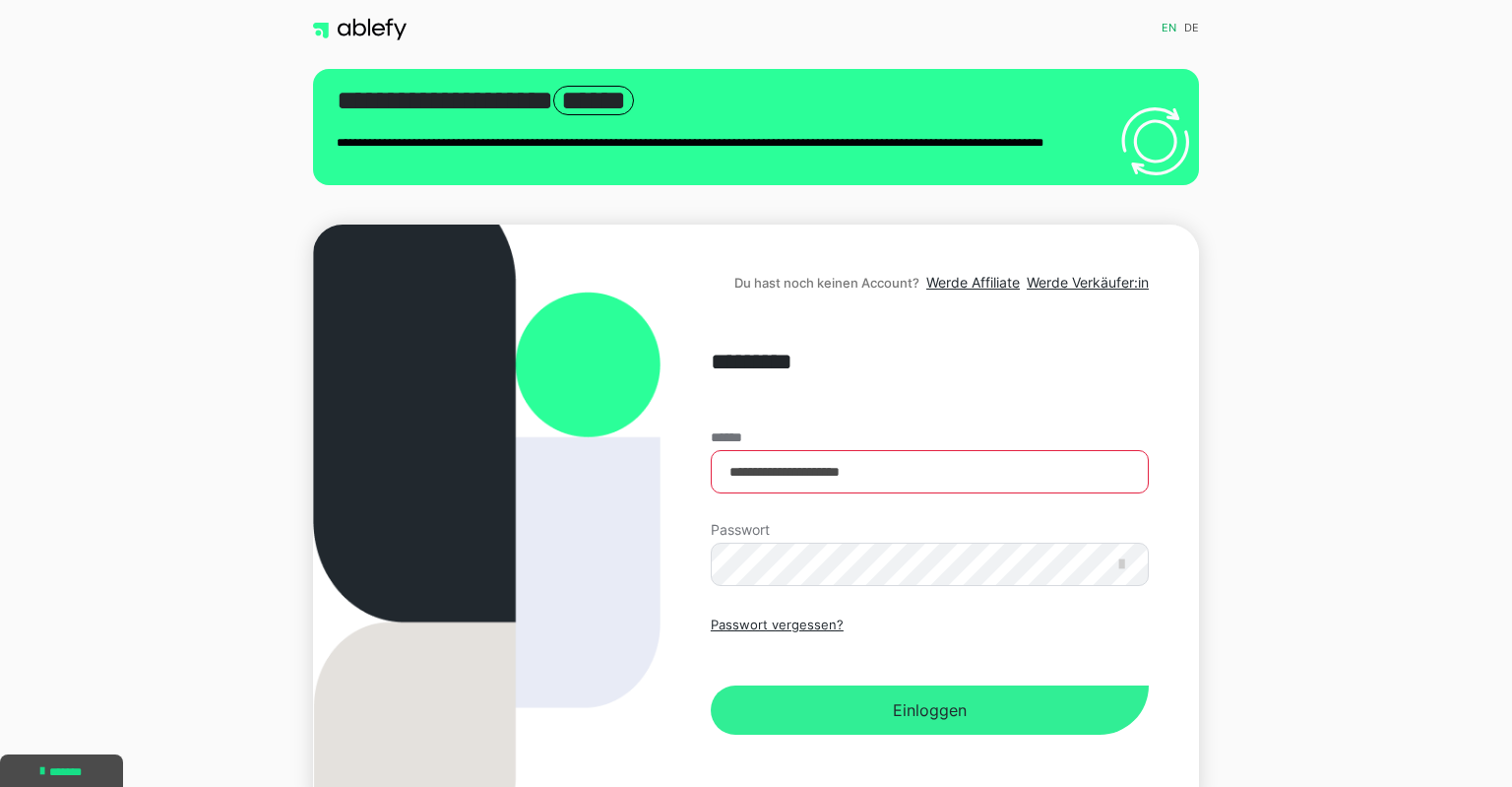 click on "Einloggen" at bounding box center [929, 710] 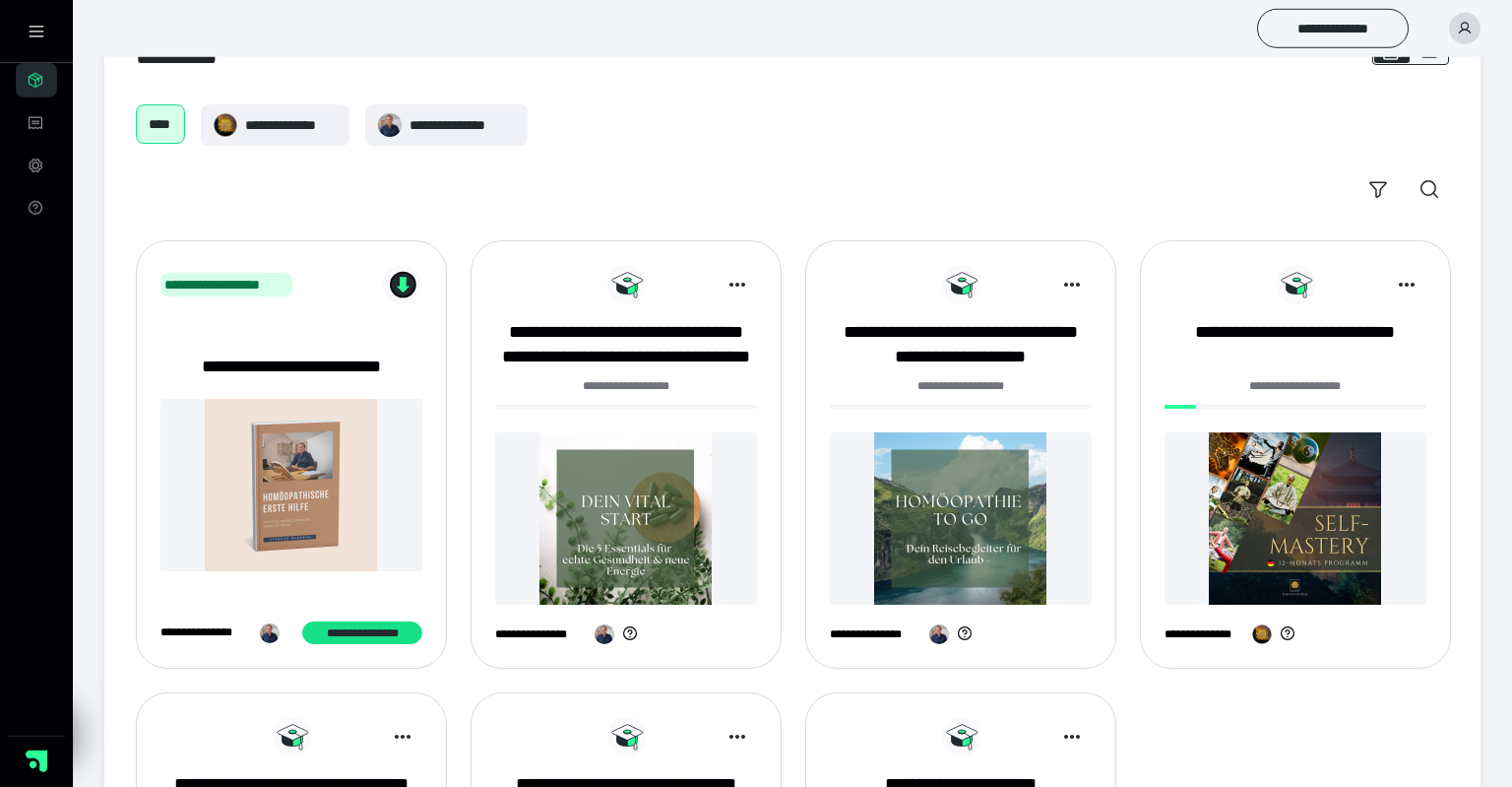 scroll, scrollTop: 103, scrollLeft: 0, axis: vertical 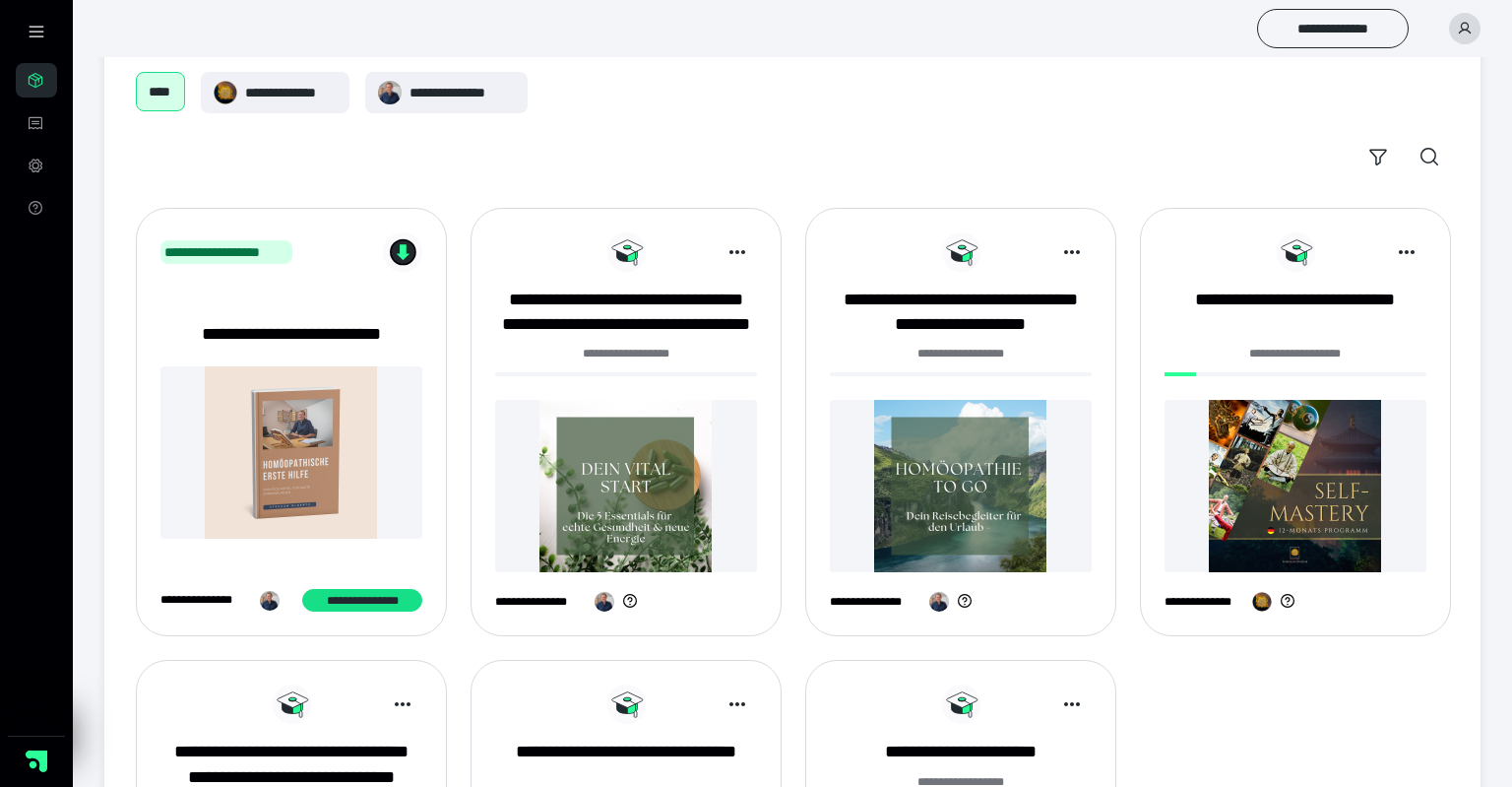 click at bounding box center [1295, 486] 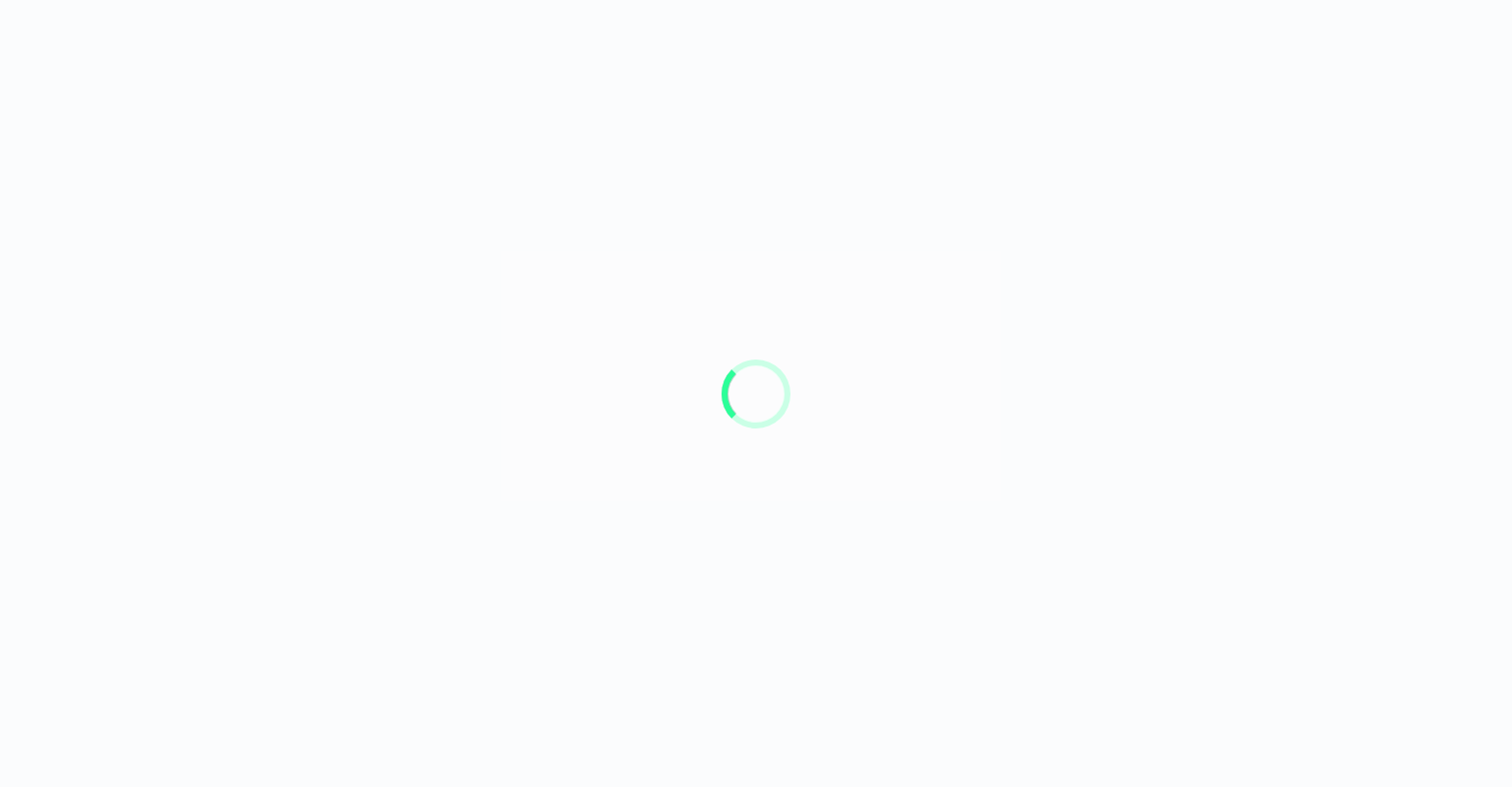 scroll, scrollTop: 0, scrollLeft: 0, axis: both 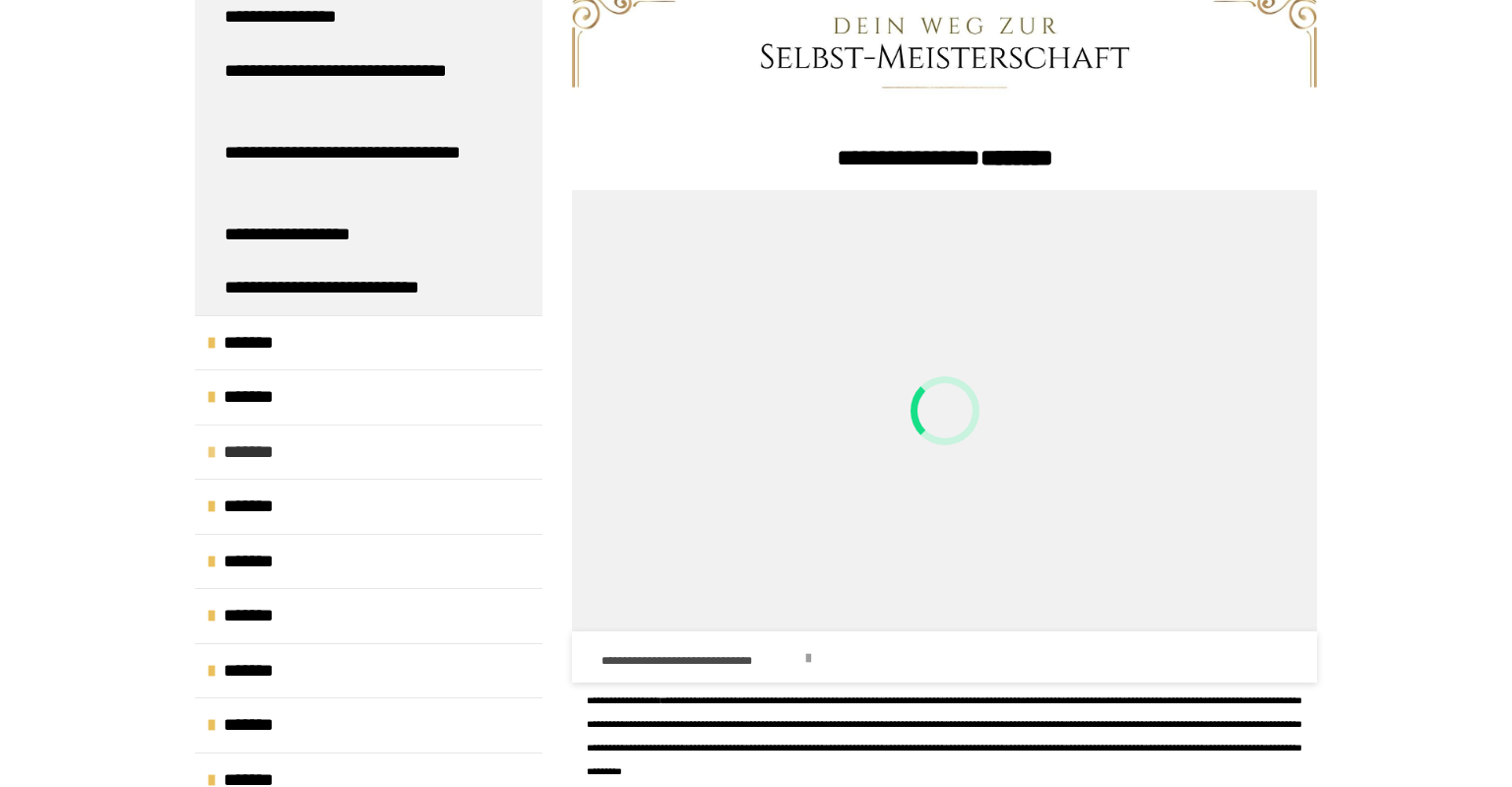 click on "*******" at bounding box center [258, 452] 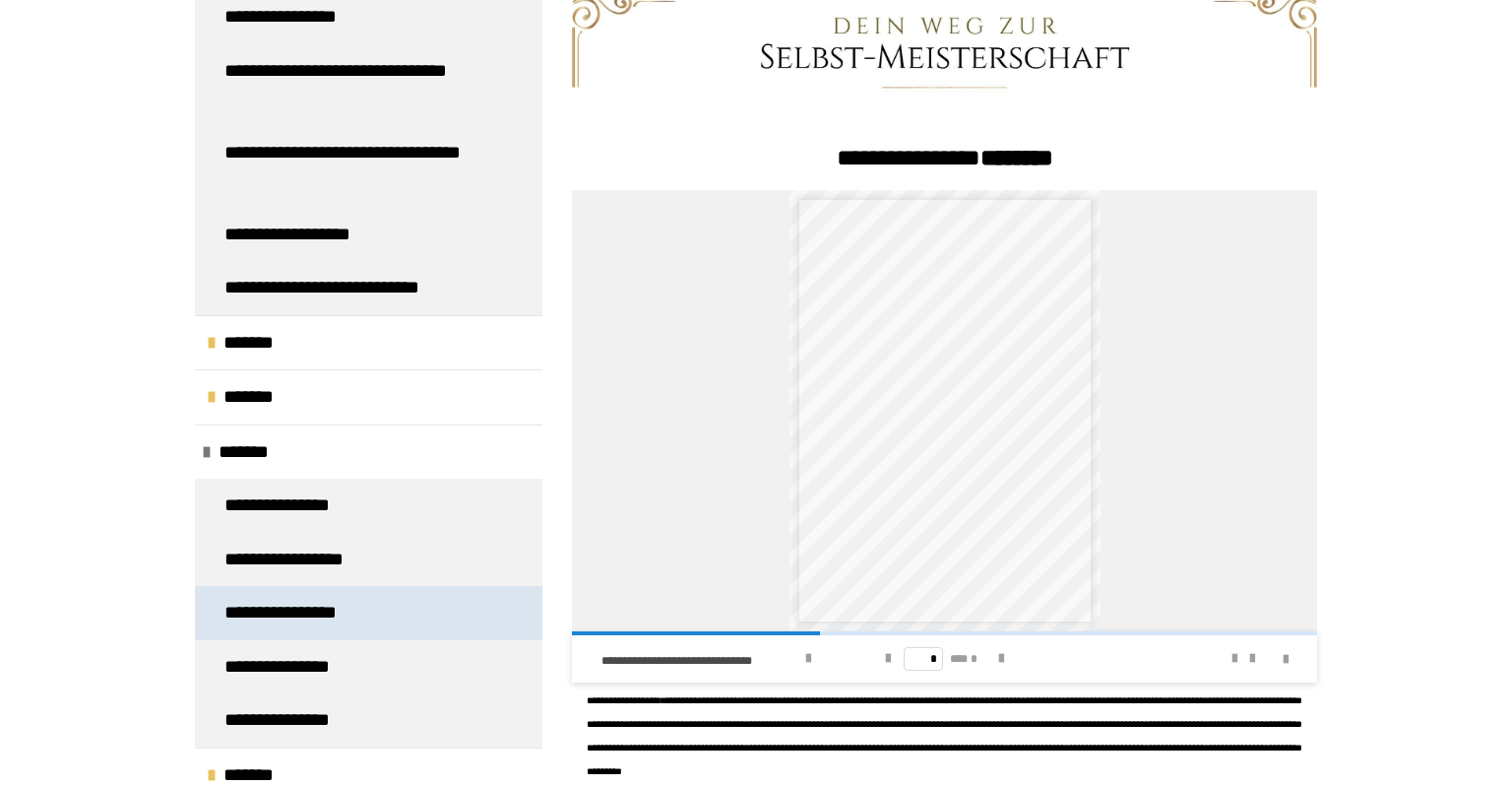 click on "**********" at bounding box center (301, 613) 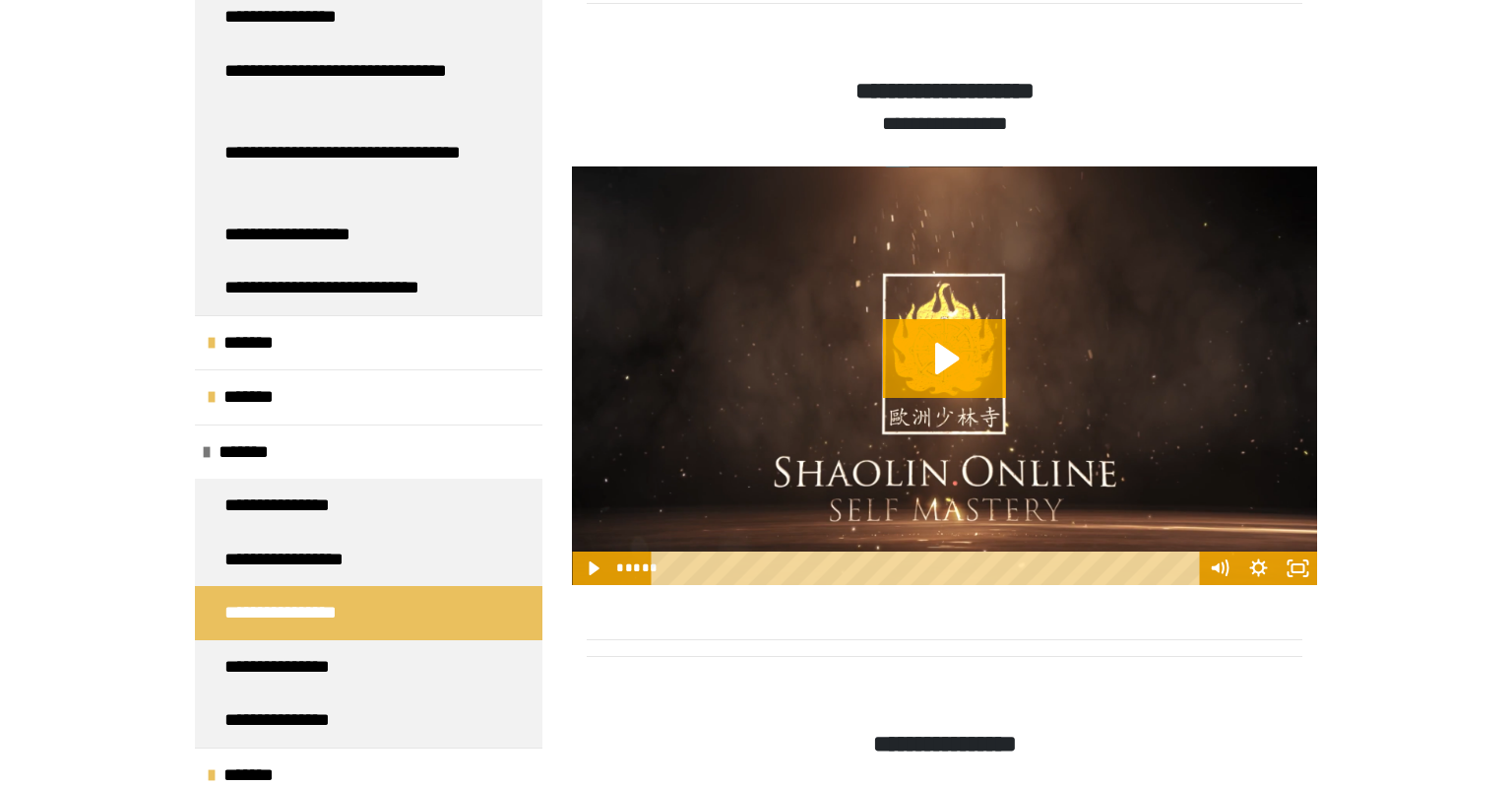 scroll, scrollTop: 1305, scrollLeft: 0, axis: vertical 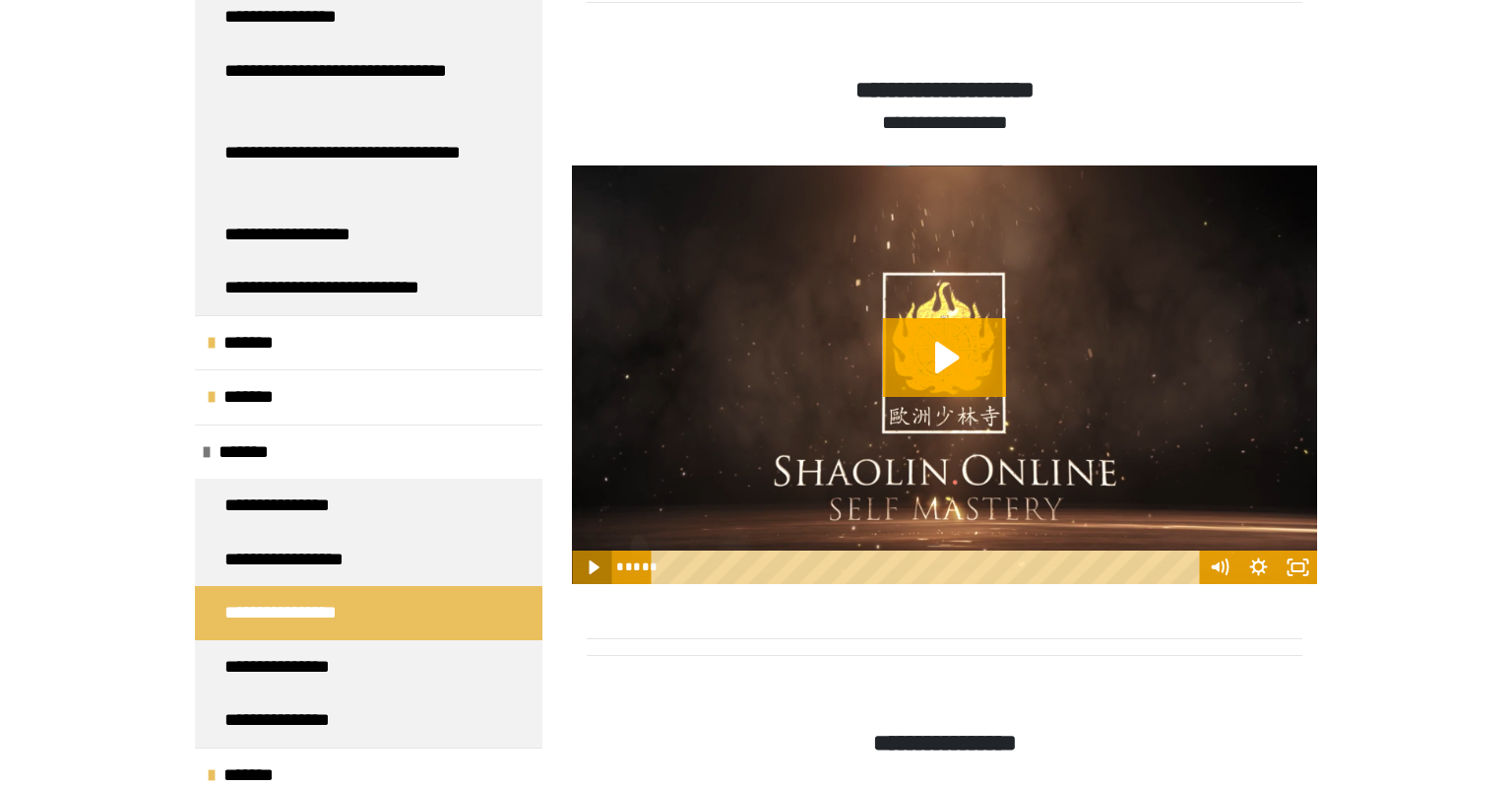 click 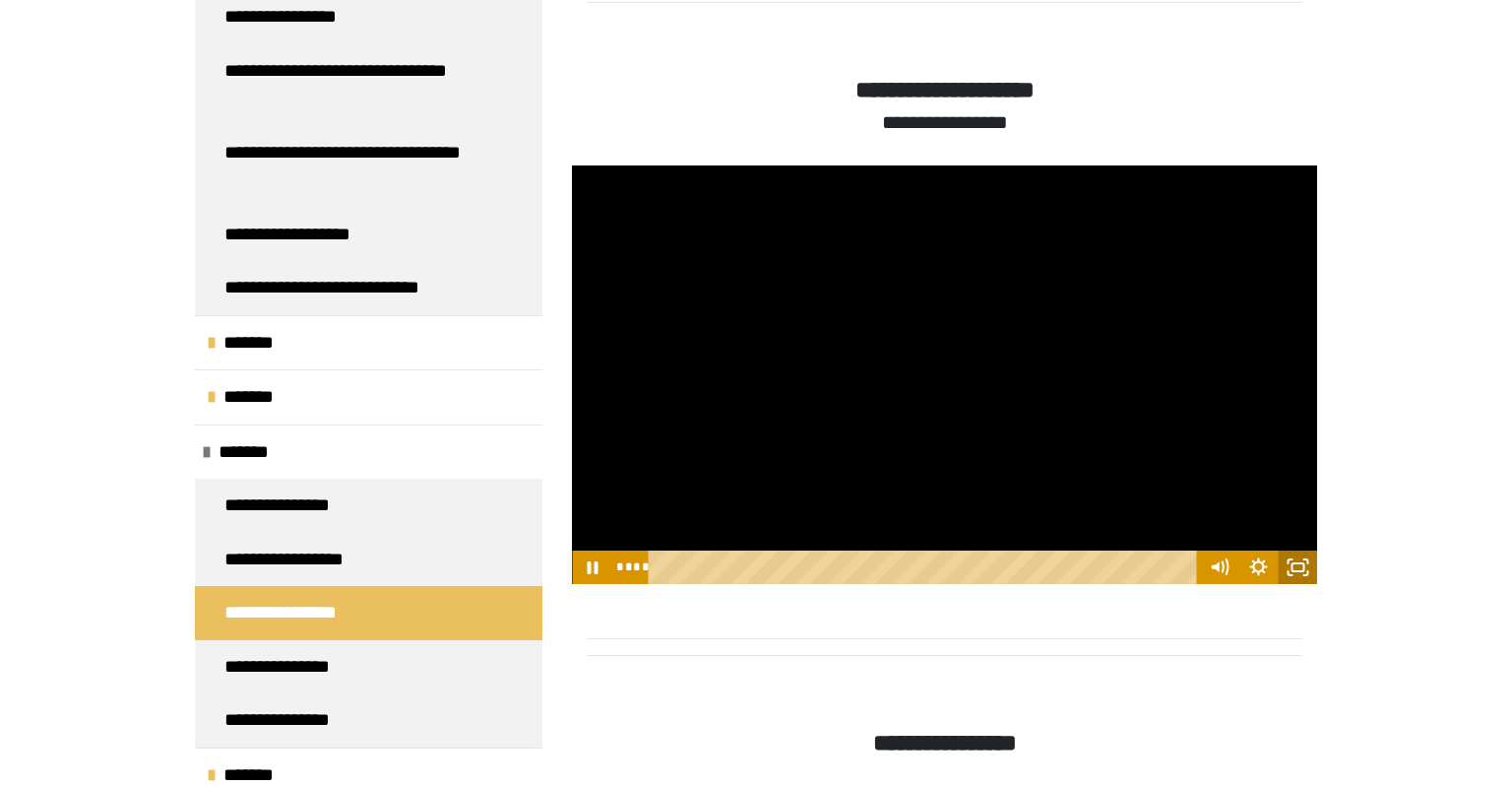 click 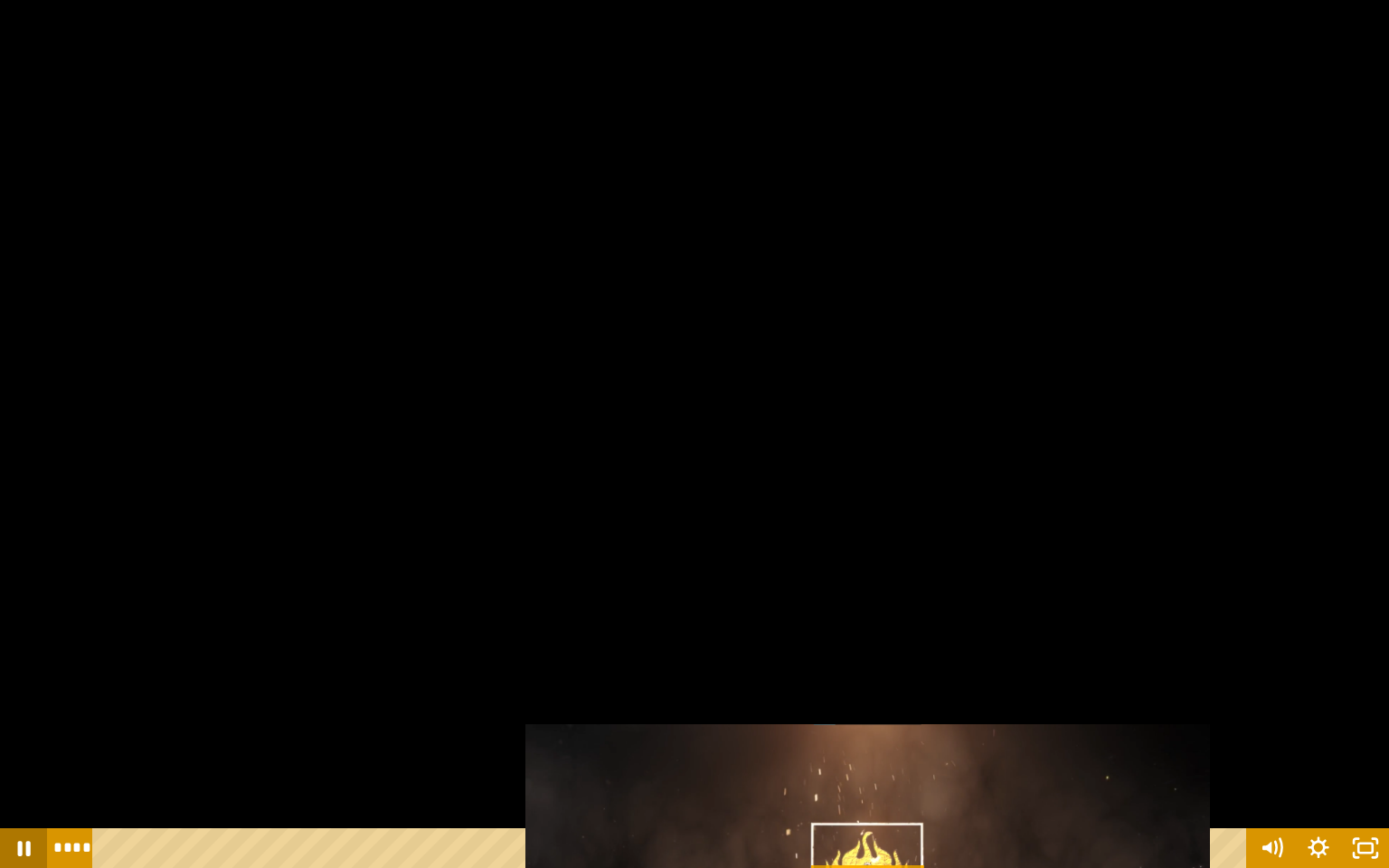 click 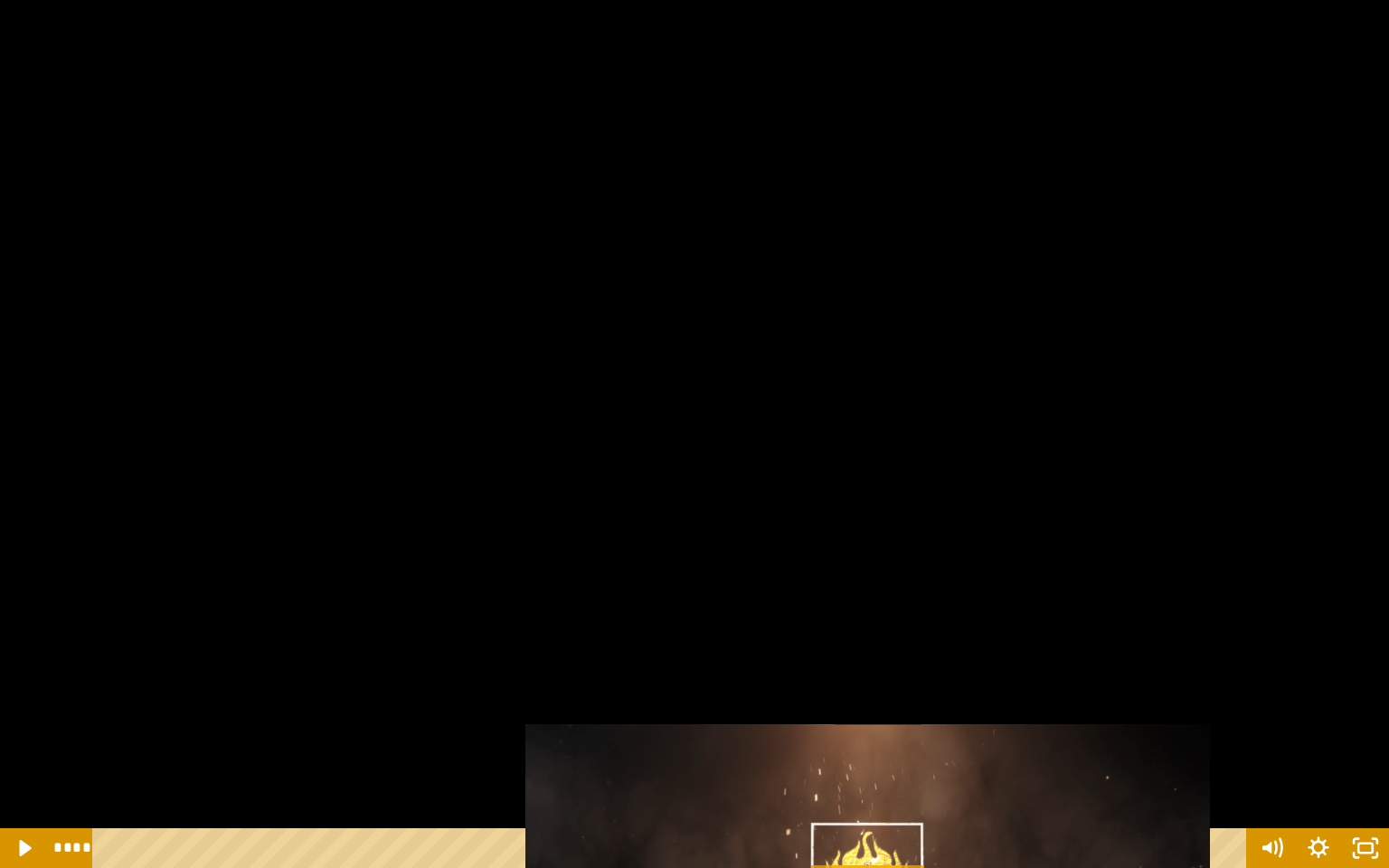 drag, startPoint x: 1334, startPoint y: 783, endPoint x: 1388, endPoint y: 350, distance: 436.3542 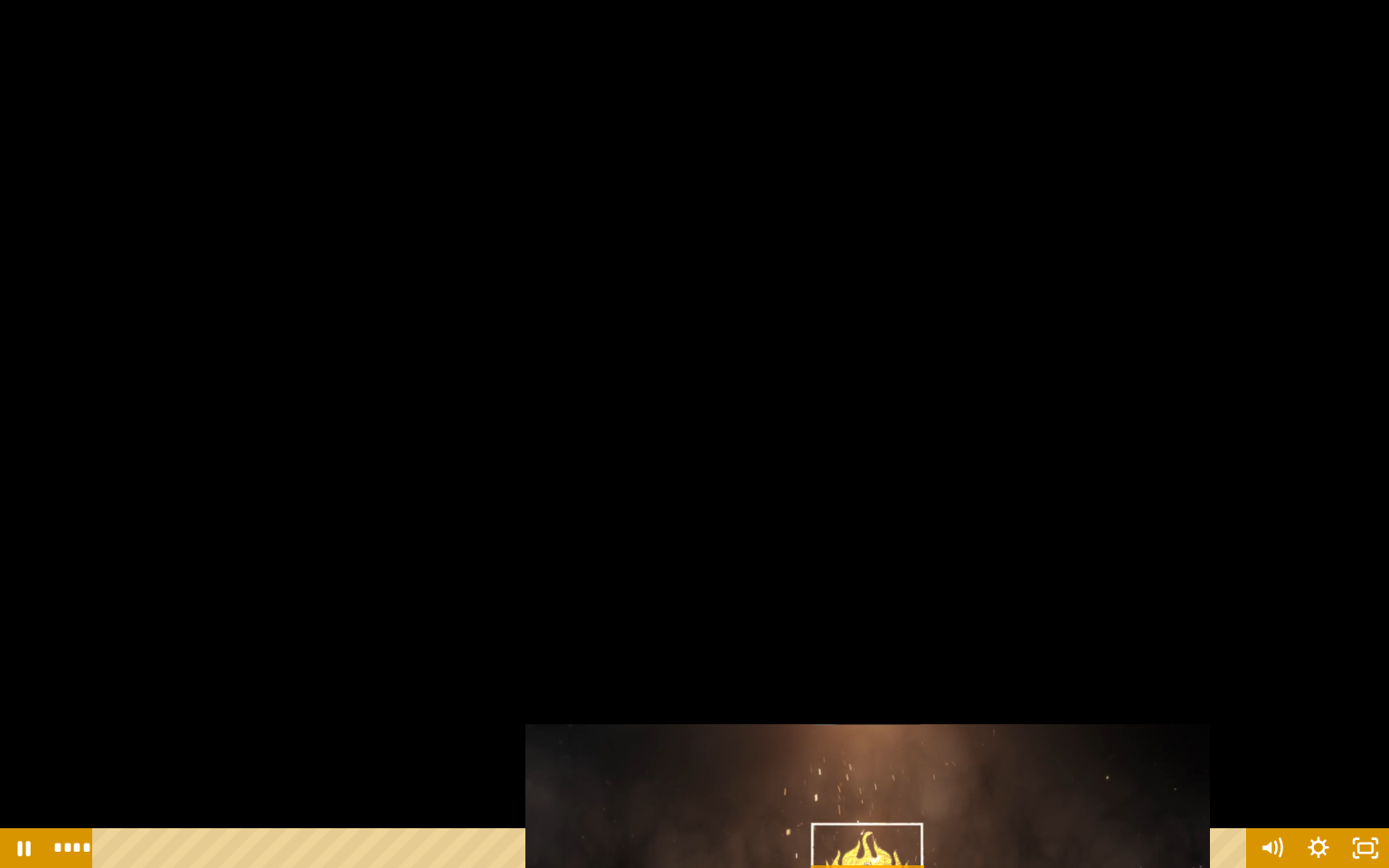click at bounding box center [694, 434] 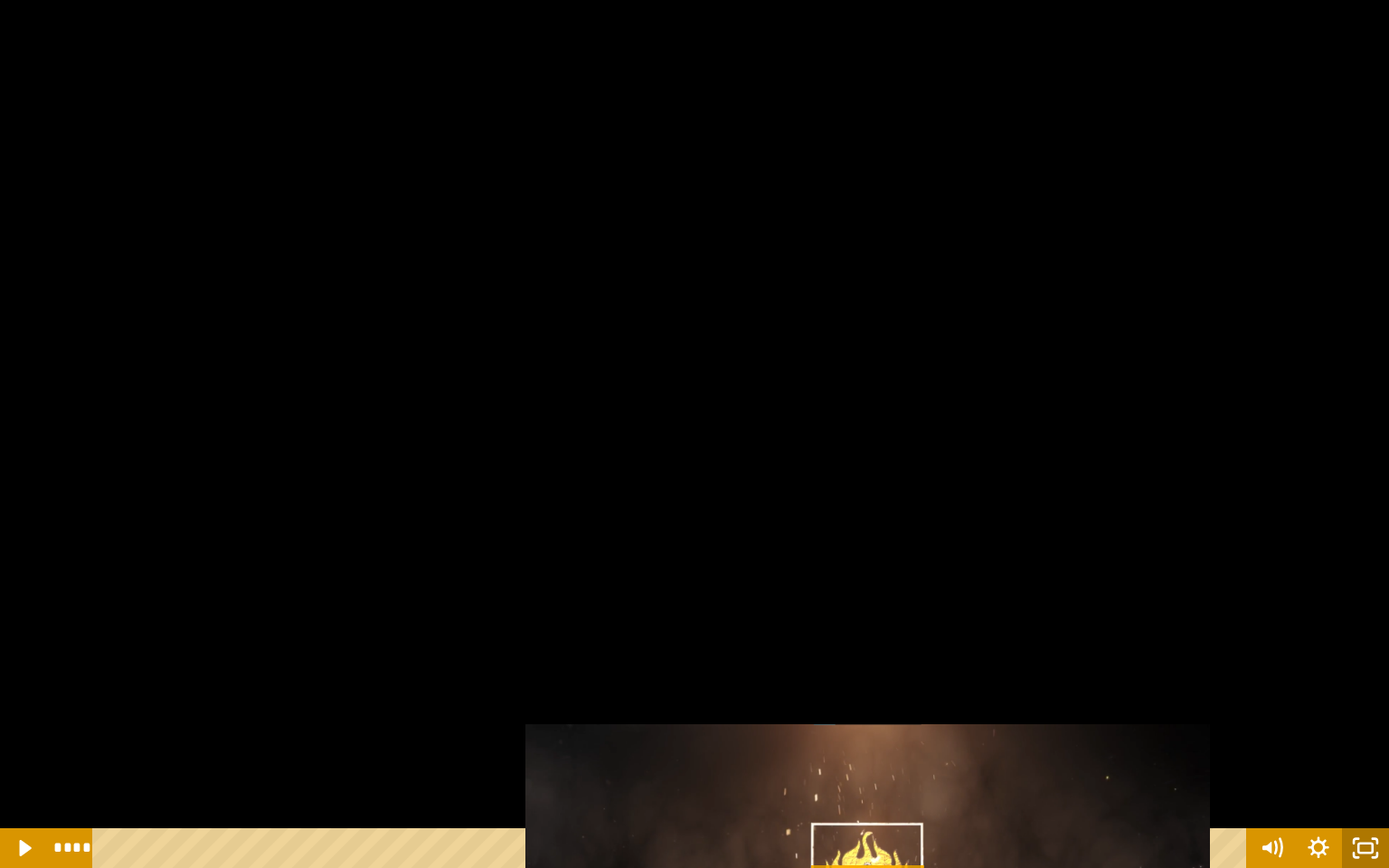 click 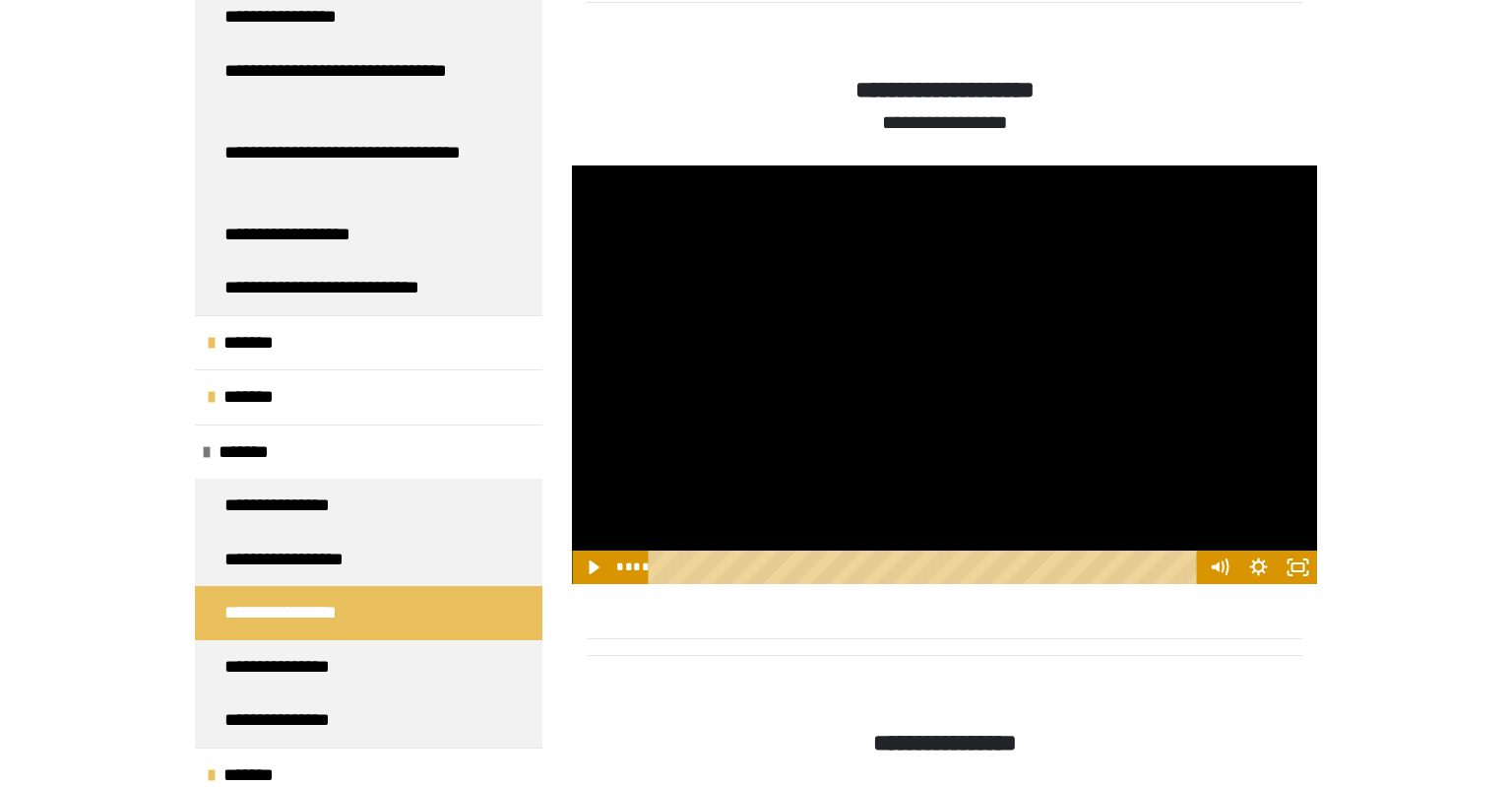 click on "**********" at bounding box center [756, 565] 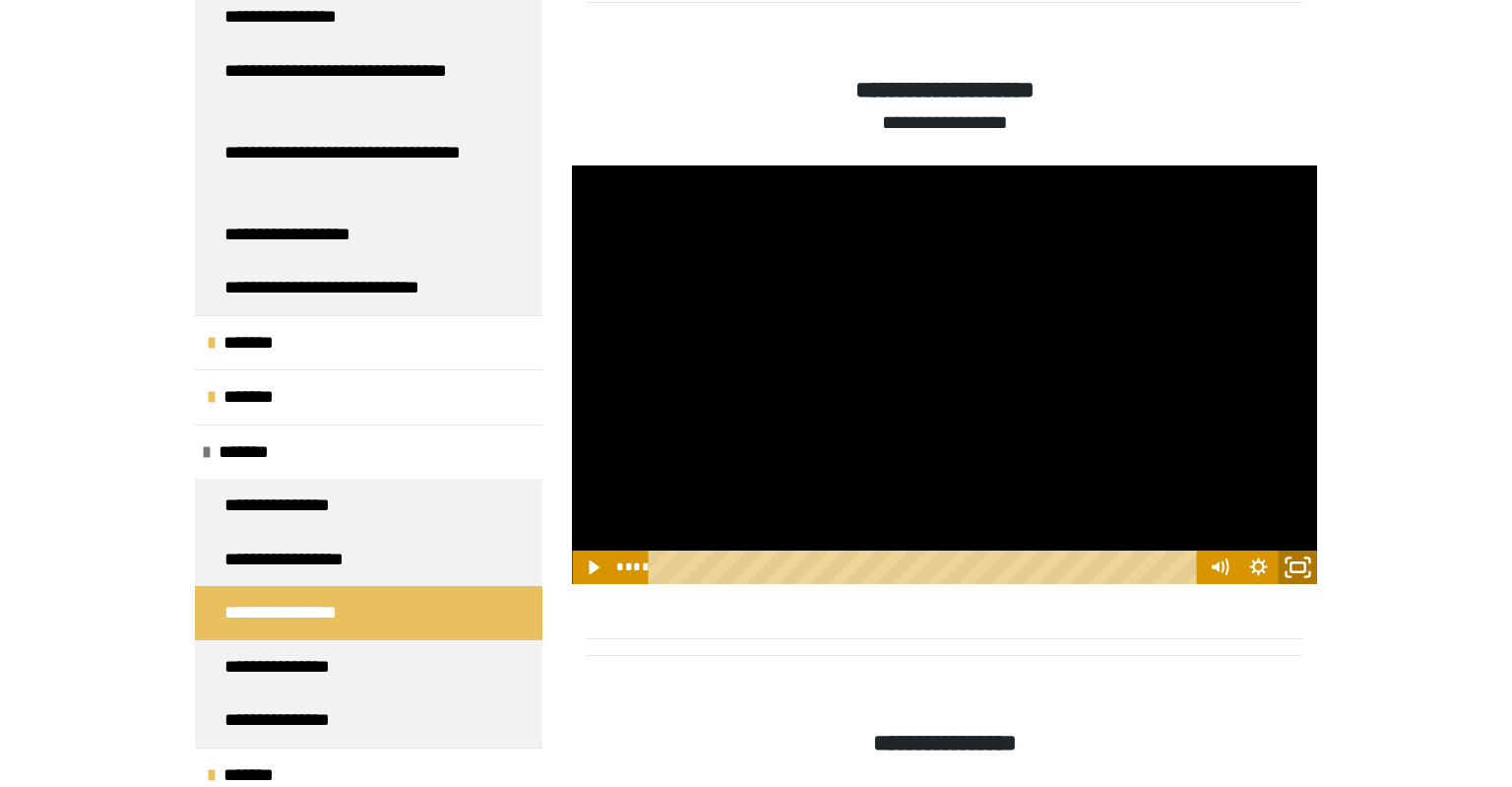 click 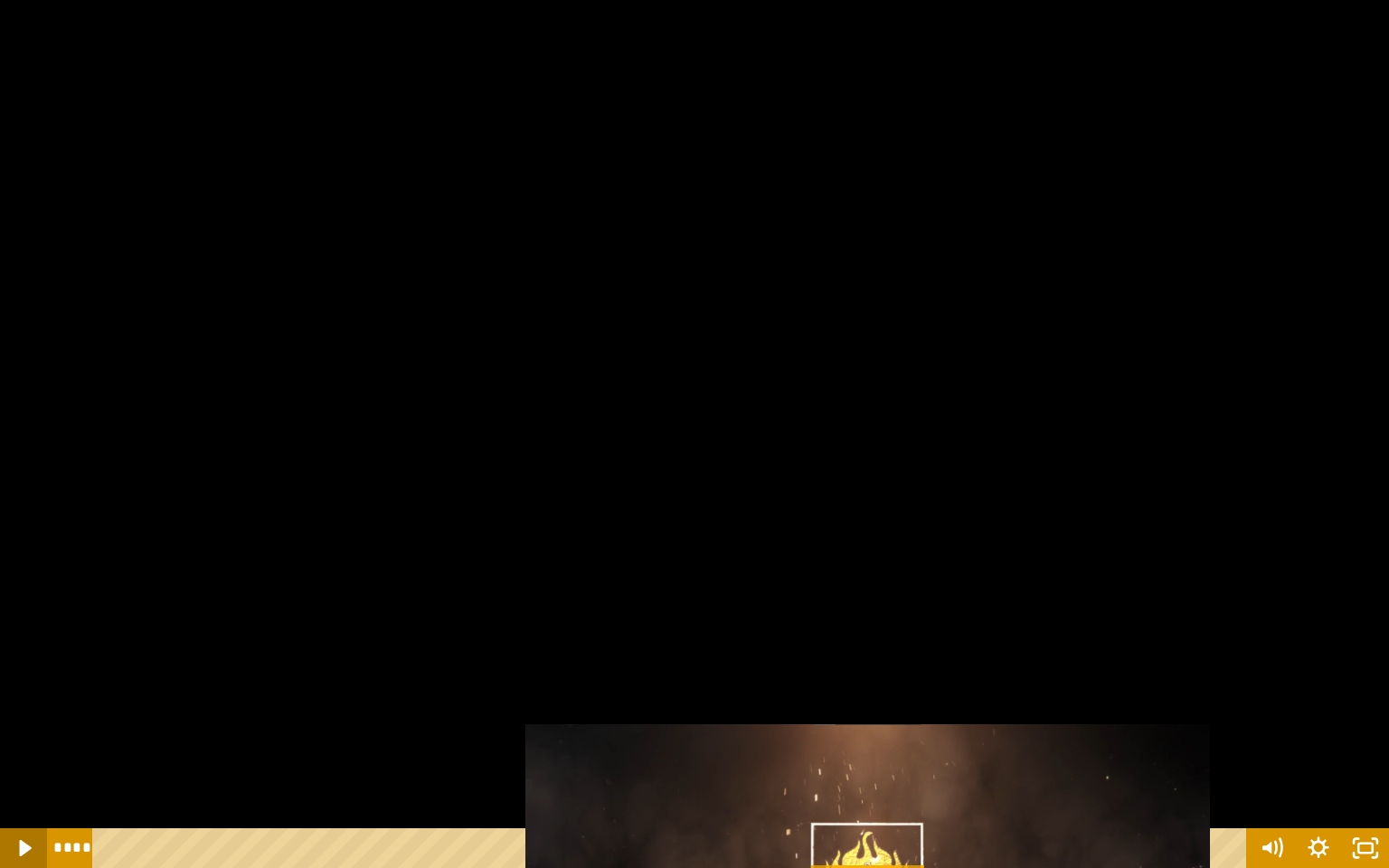 click 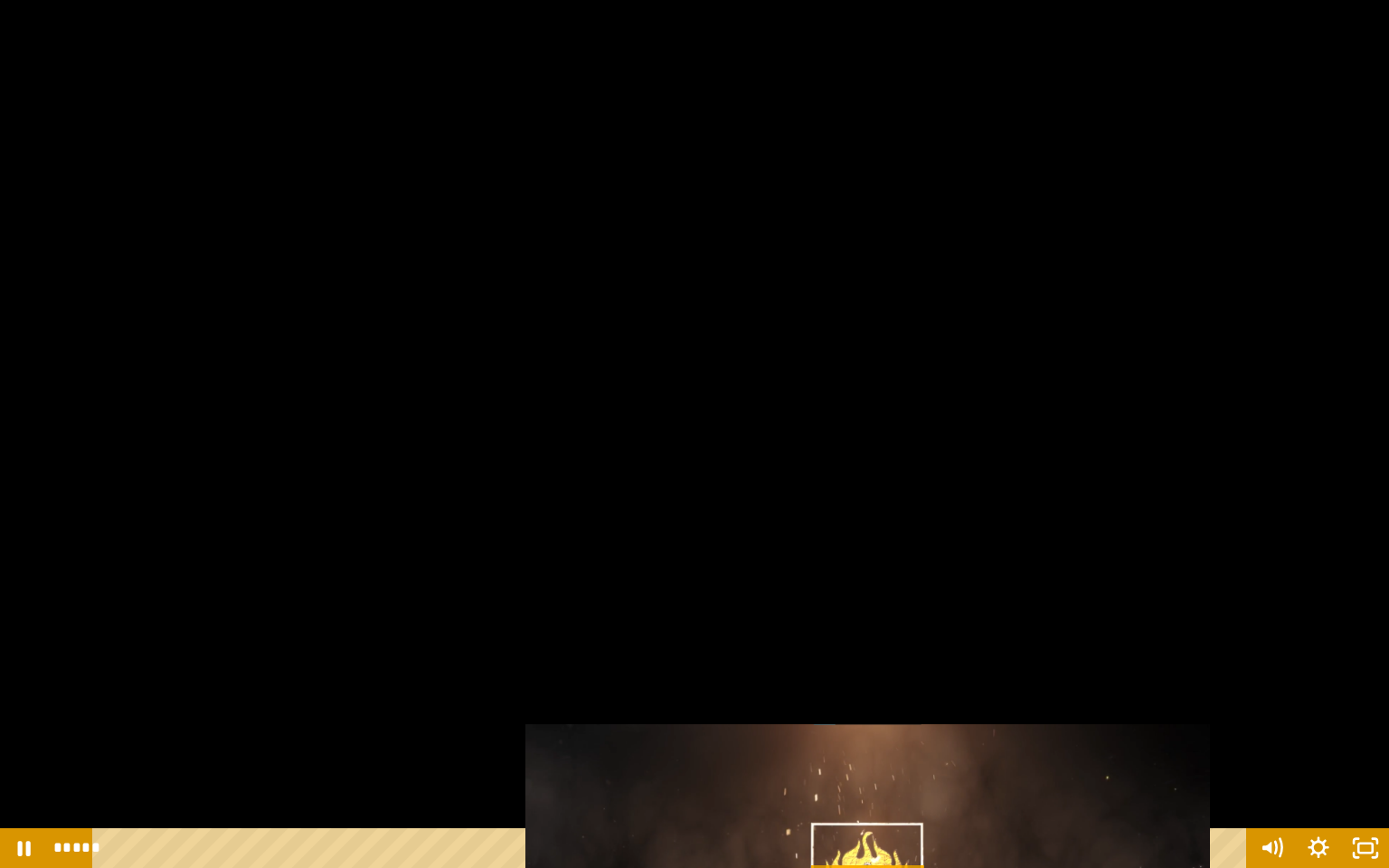click at bounding box center [694, 434] 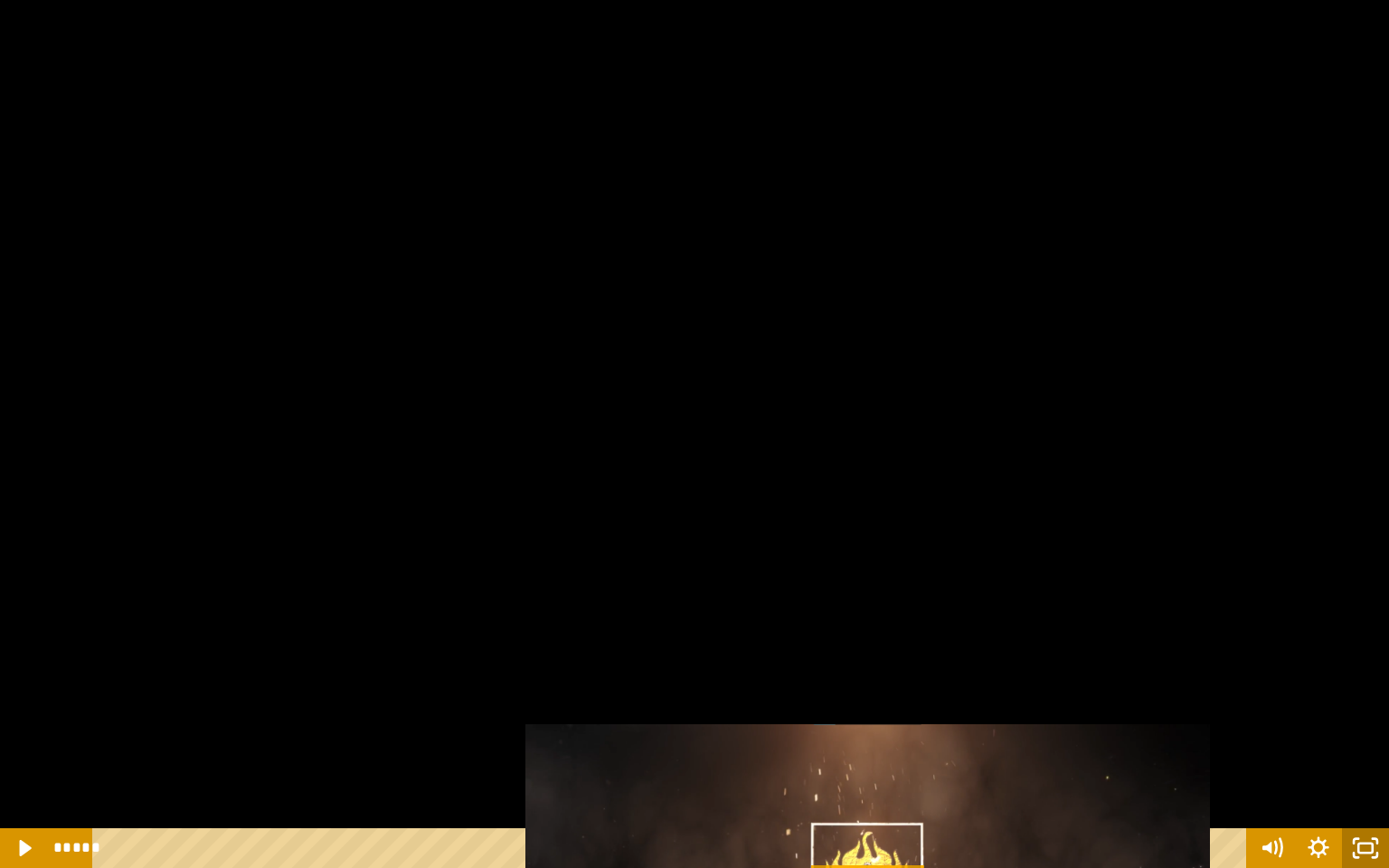 click 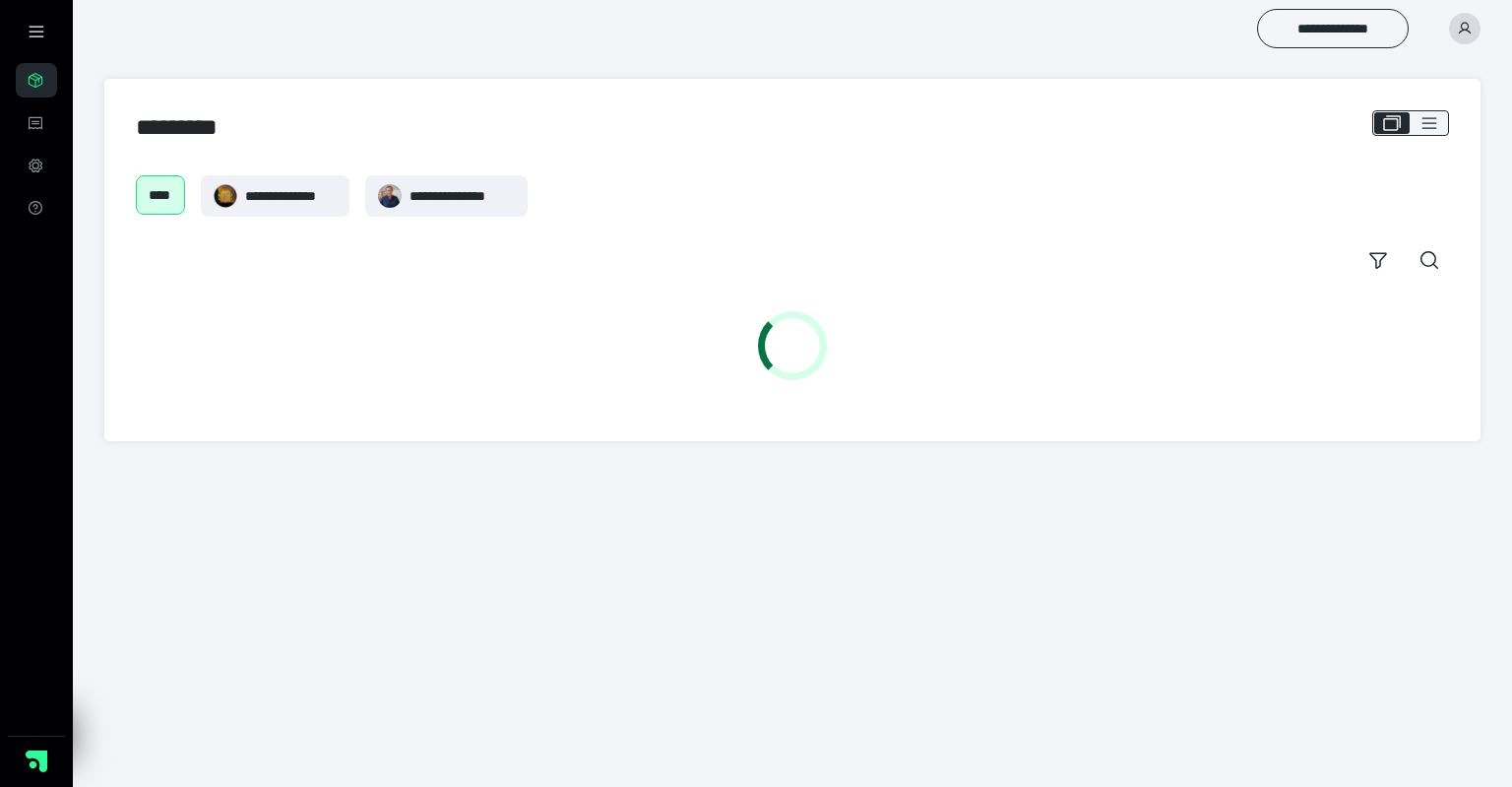 scroll, scrollTop: 0, scrollLeft: 0, axis: both 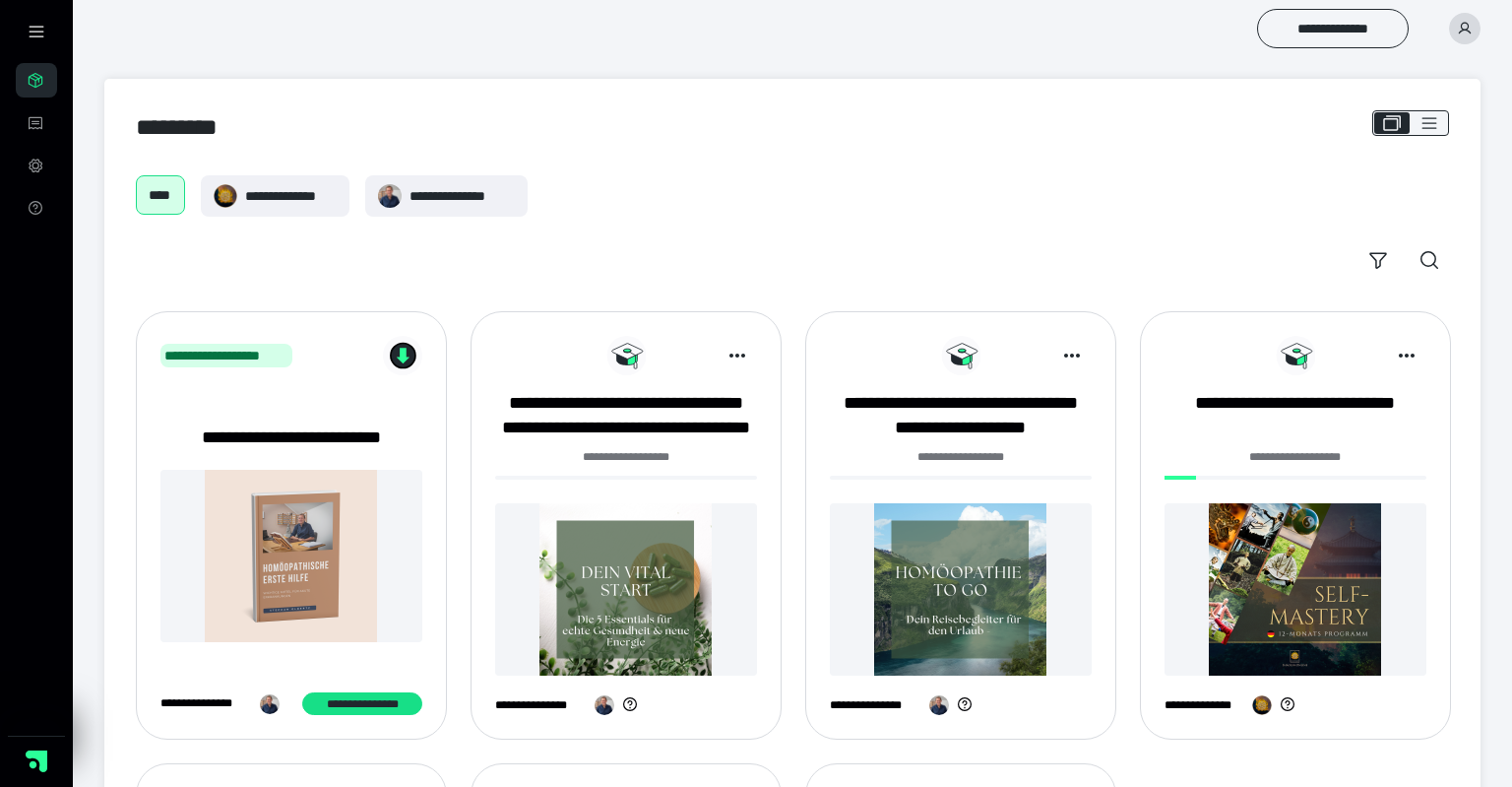 click at bounding box center [1295, 589] 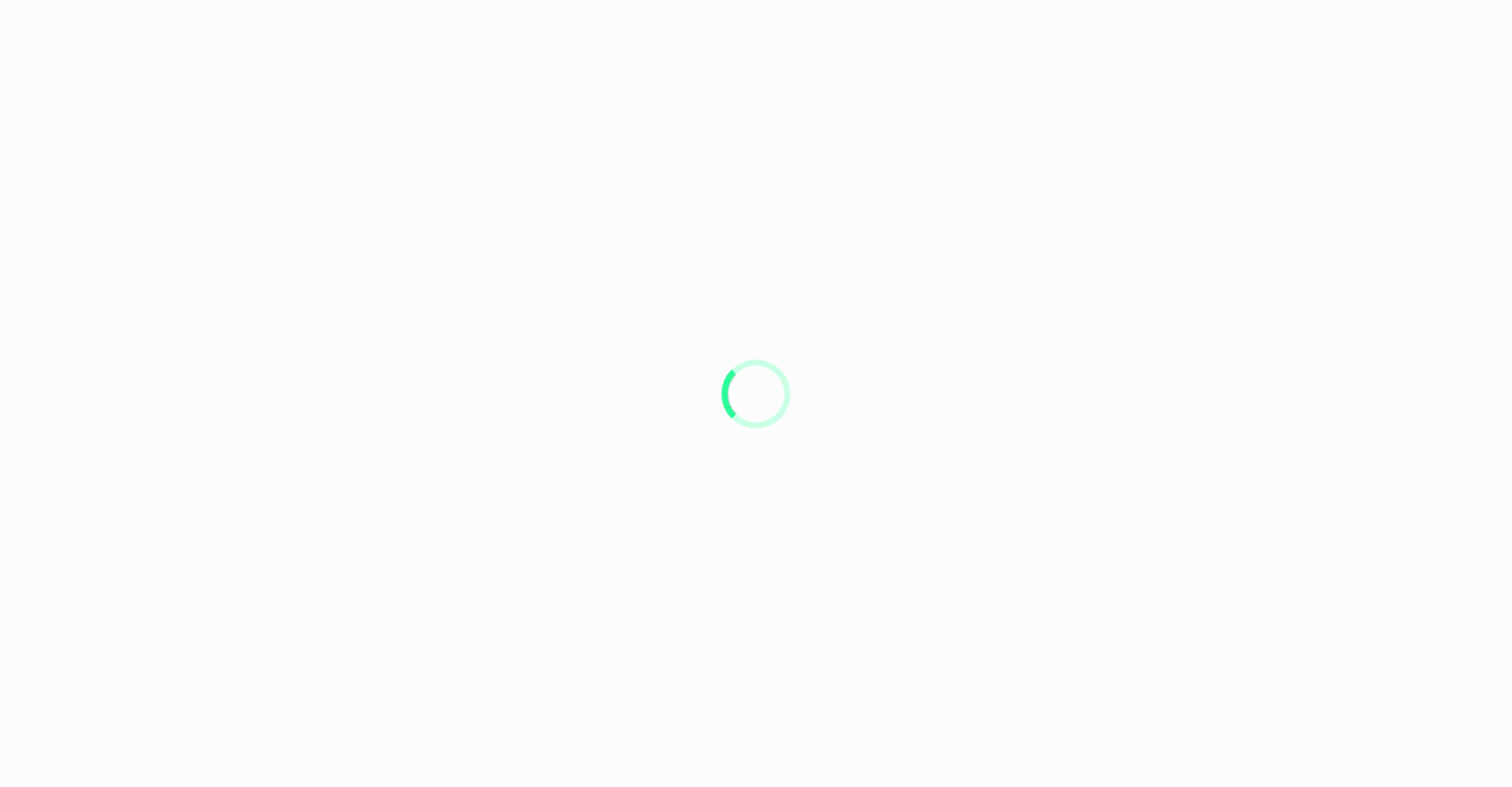 scroll, scrollTop: 0, scrollLeft: 0, axis: both 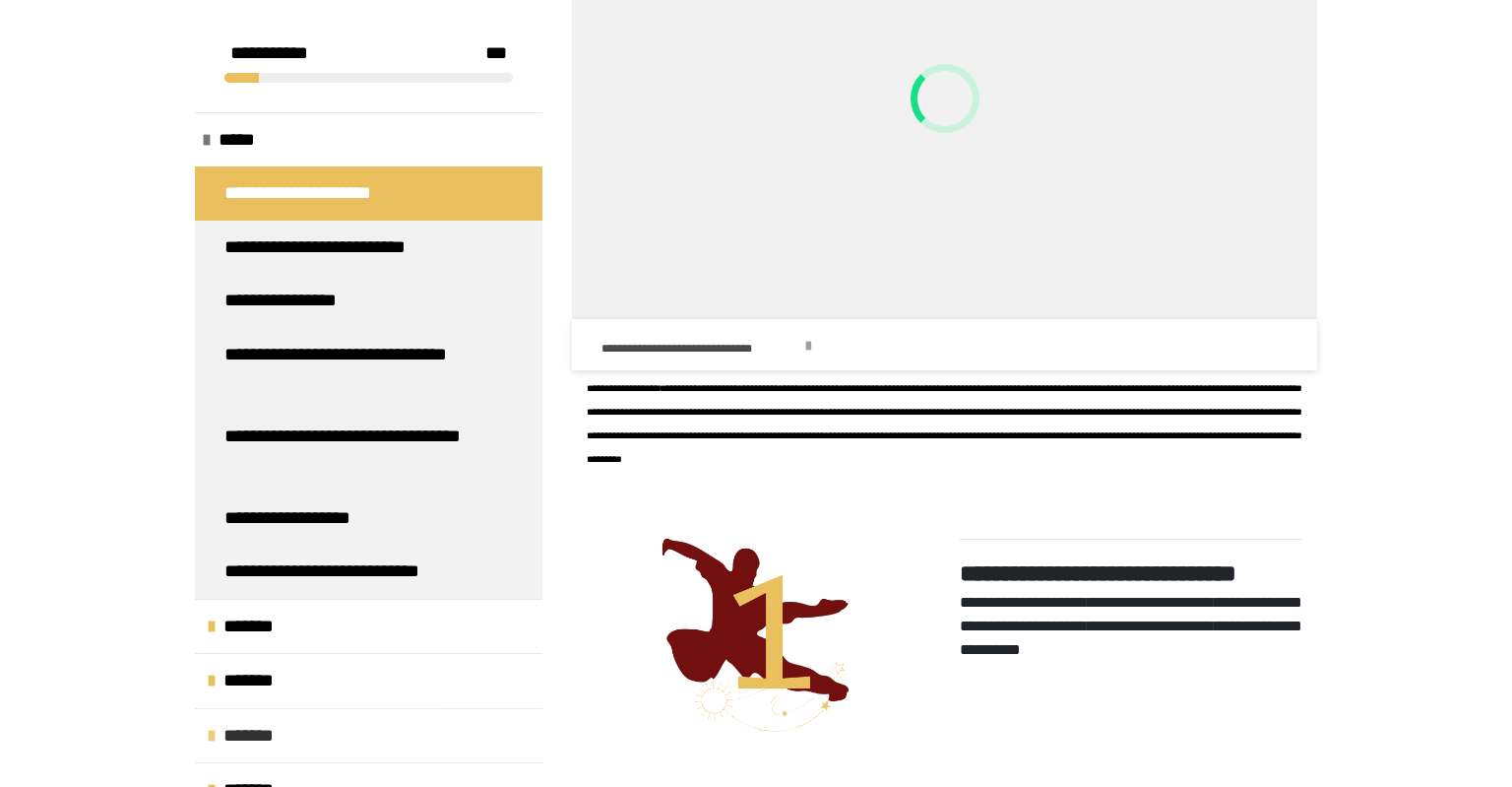click on "*******" at bounding box center [258, 736] 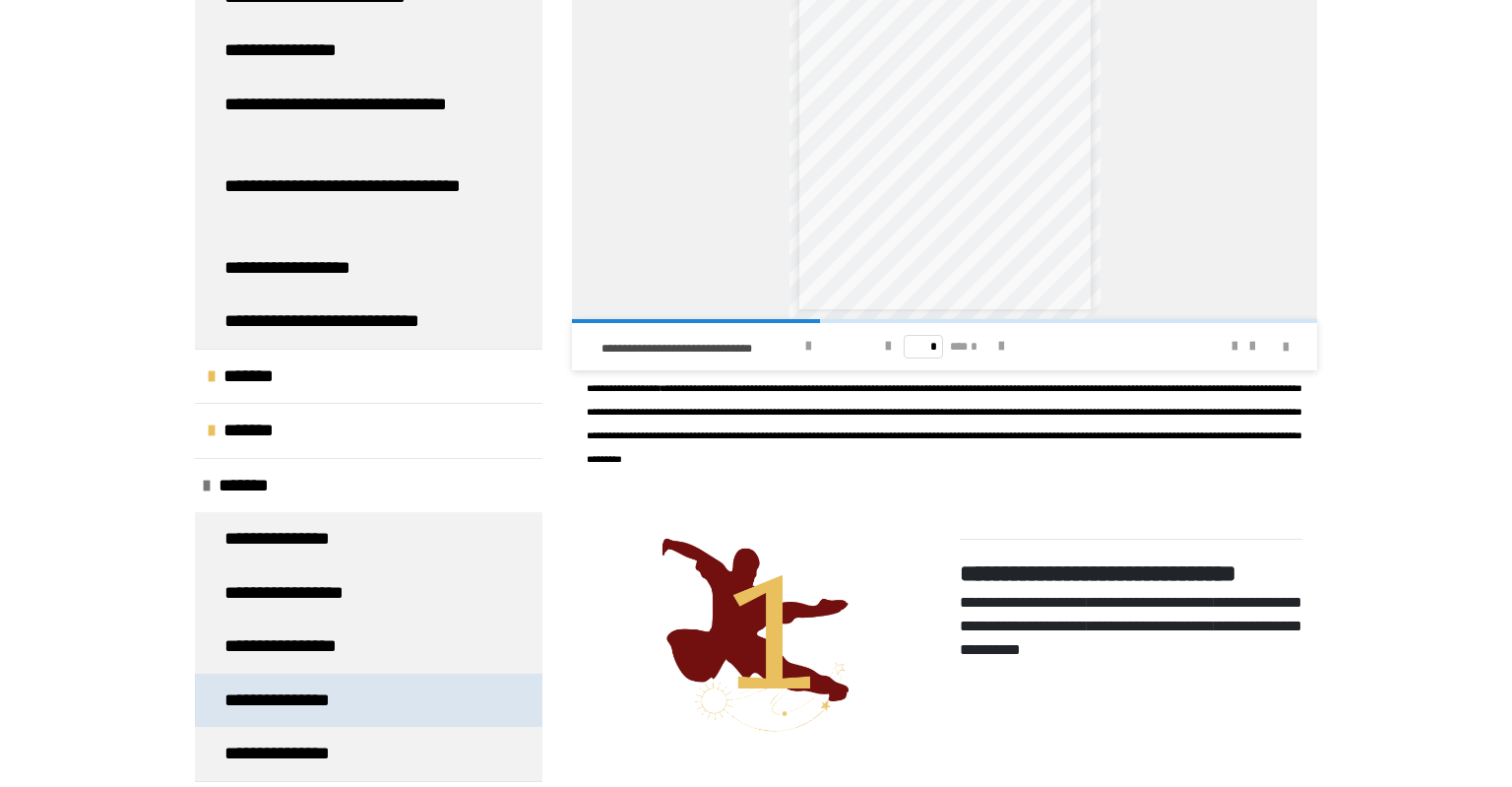 scroll, scrollTop: 284, scrollLeft: 0, axis: vertical 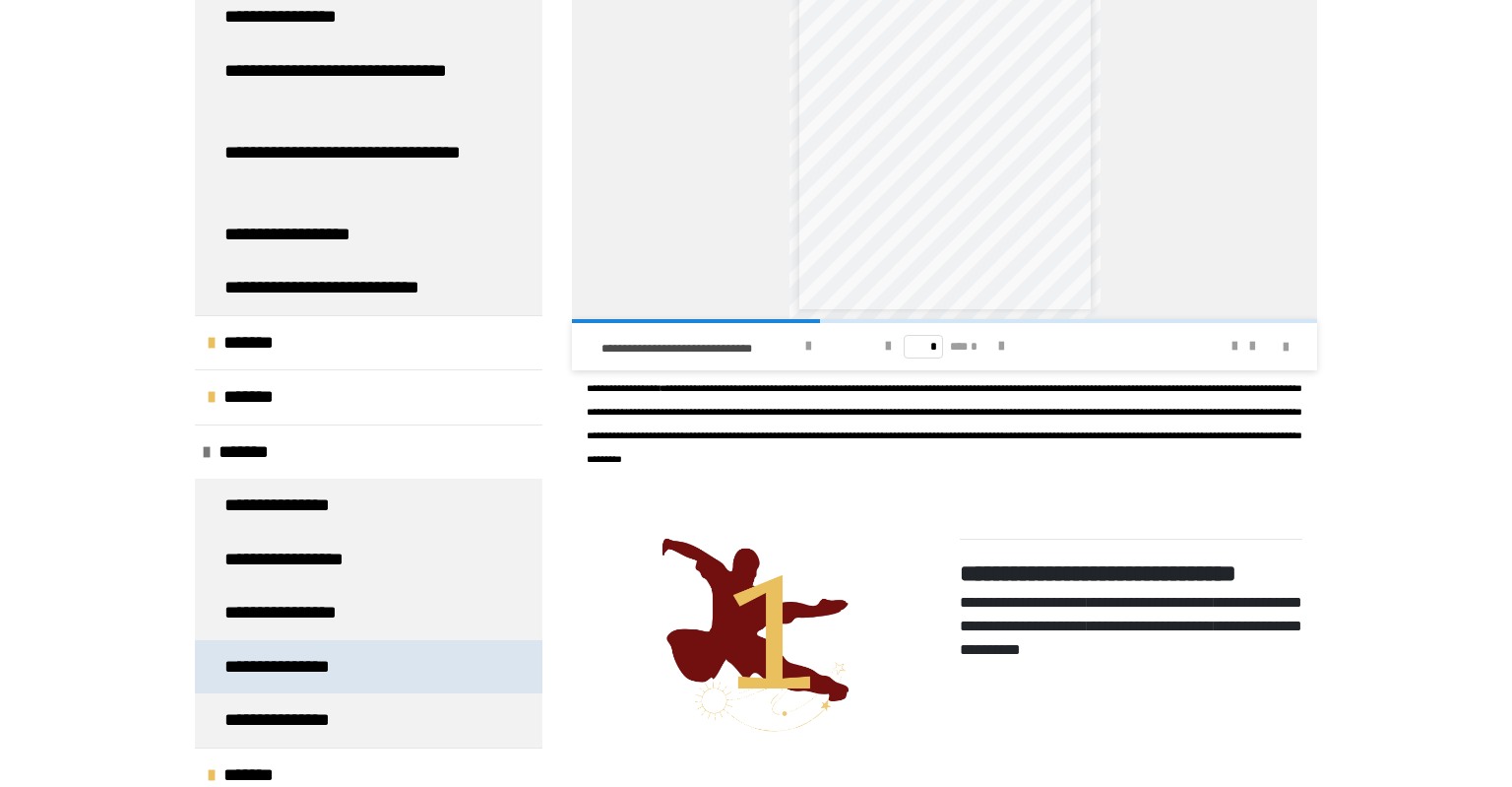 click on "**********" at bounding box center (295, 667) 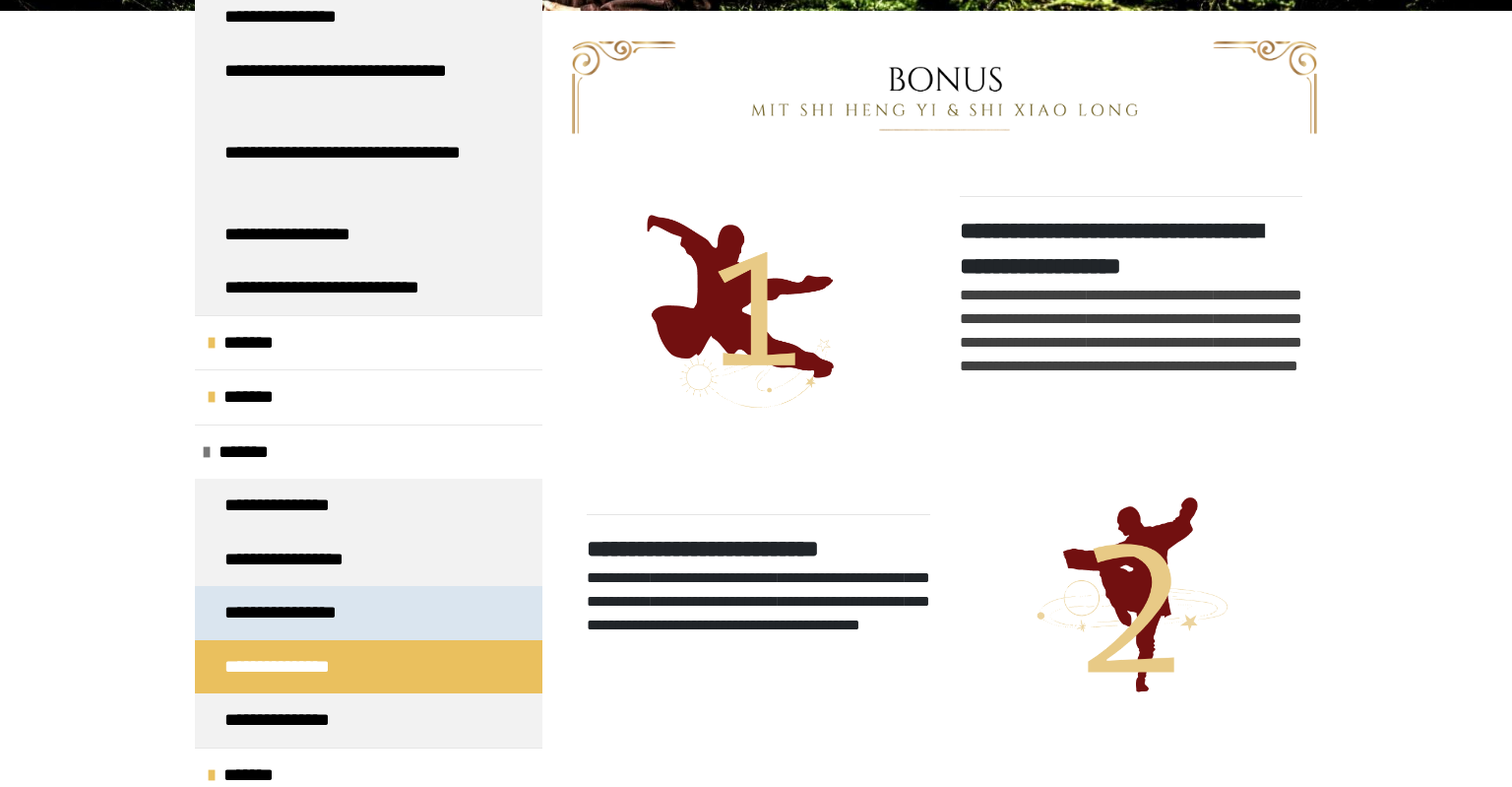 click on "**********" at bounding box center (301, 613) 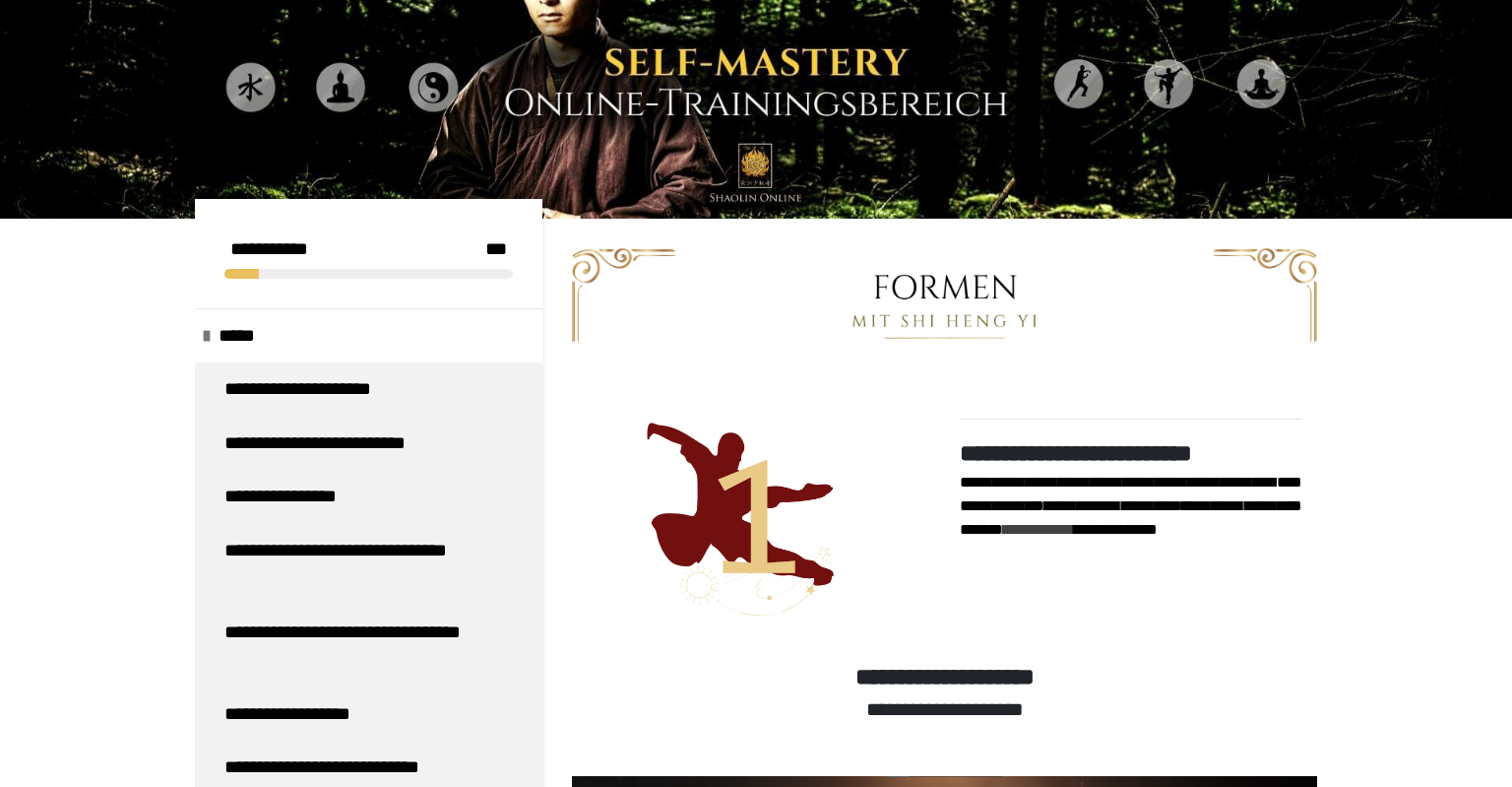 scroll, scrollTop: 0, scrollLeft: 0, axis: both 